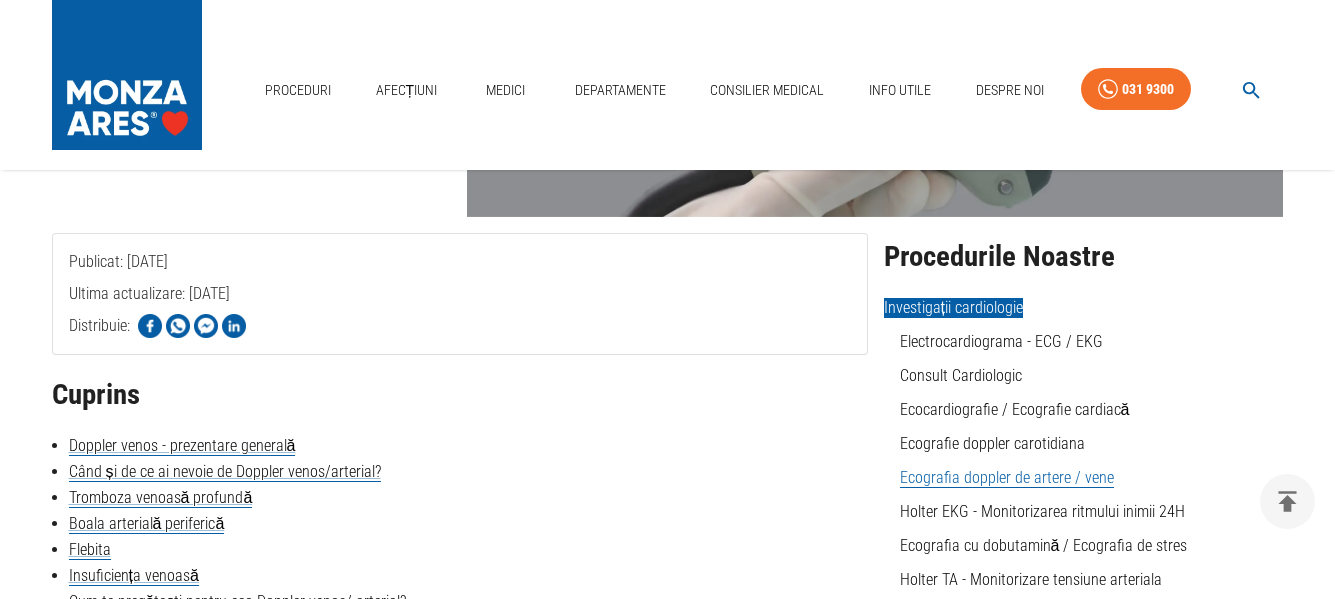 scroll, scrollTop: 500, scrollLeft: 0, axis: vertical 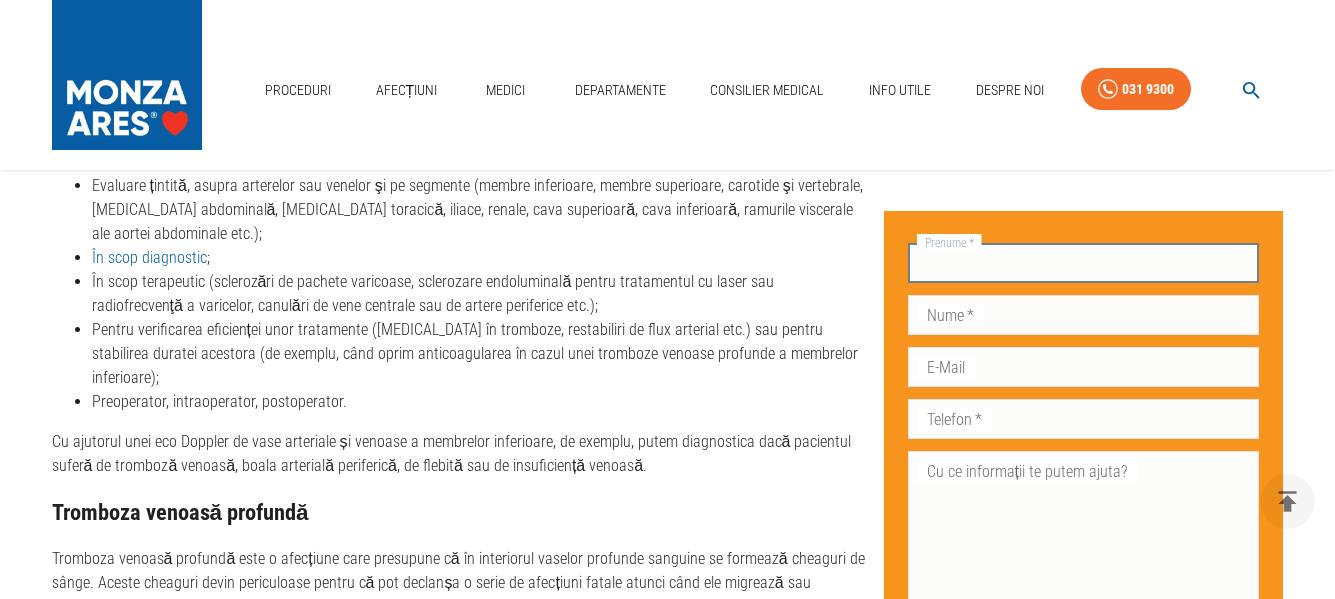 click on "Prenume   *" at bounding box center (1084, 263) 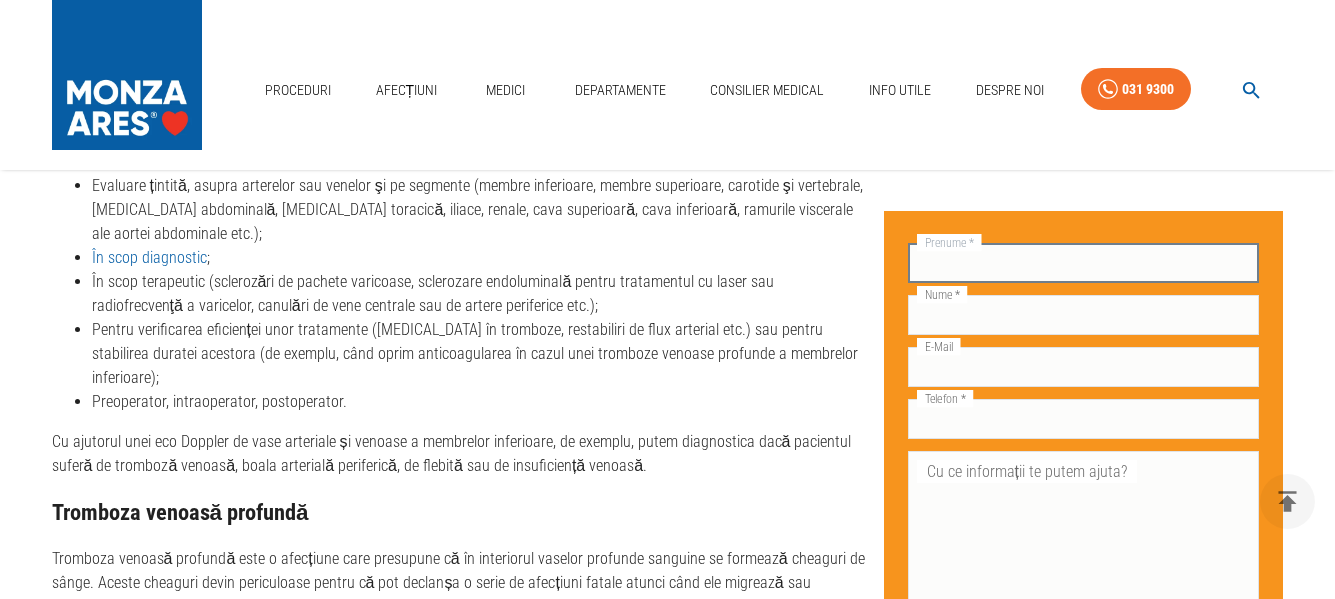 type on "[PERSON_NAME]" 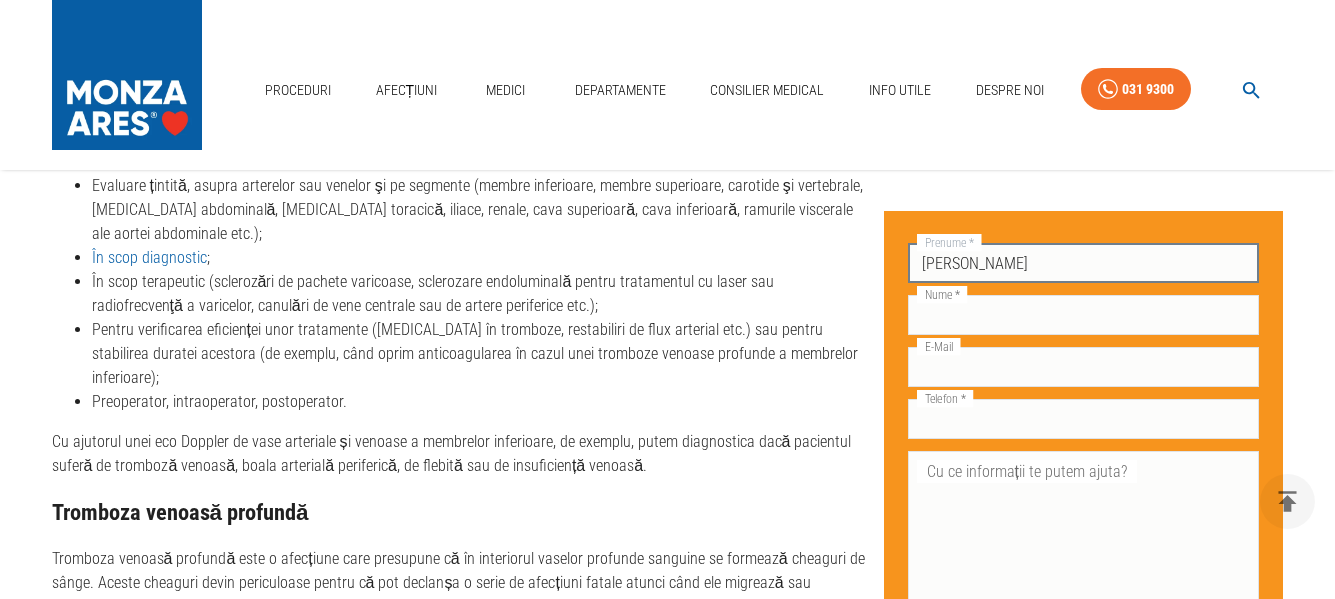 type on "Arion" 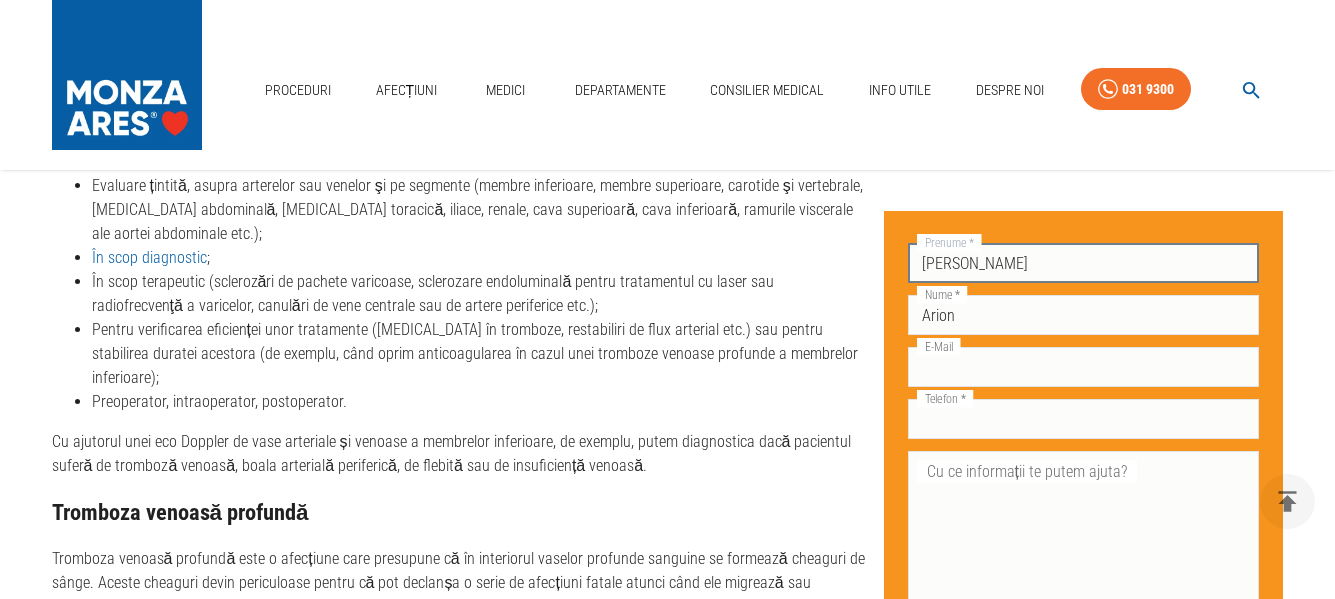 type on "[EMAIL_ADDRESS][DOMAIN_NAME]" 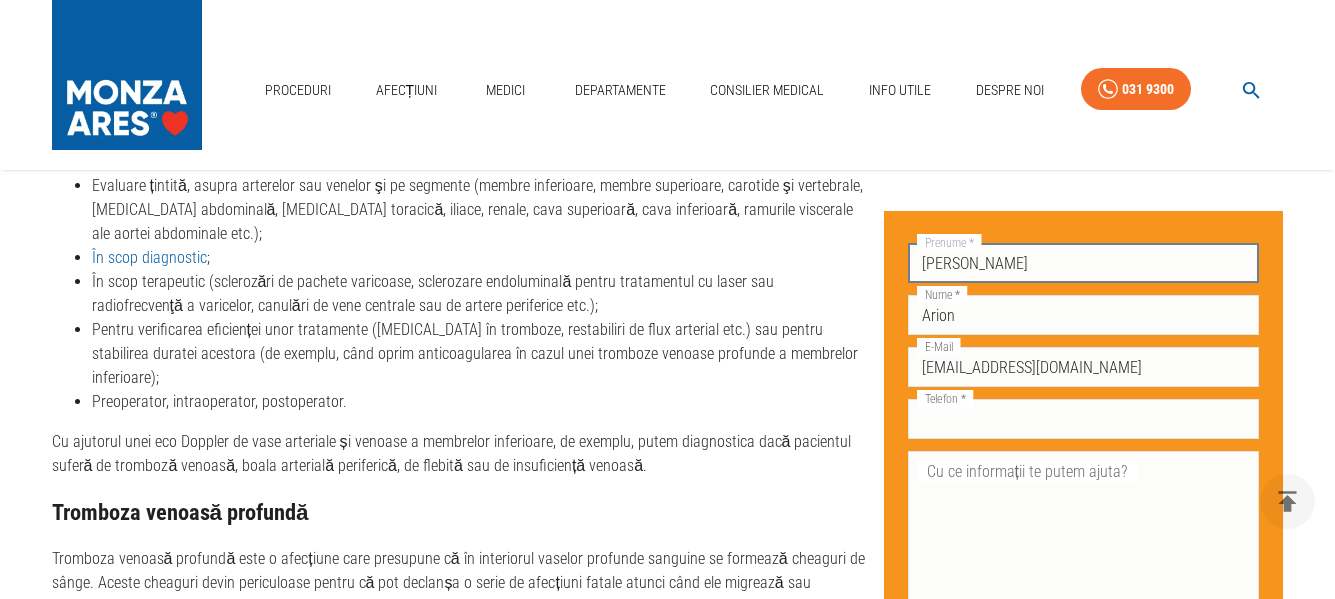 type on "0722151356" 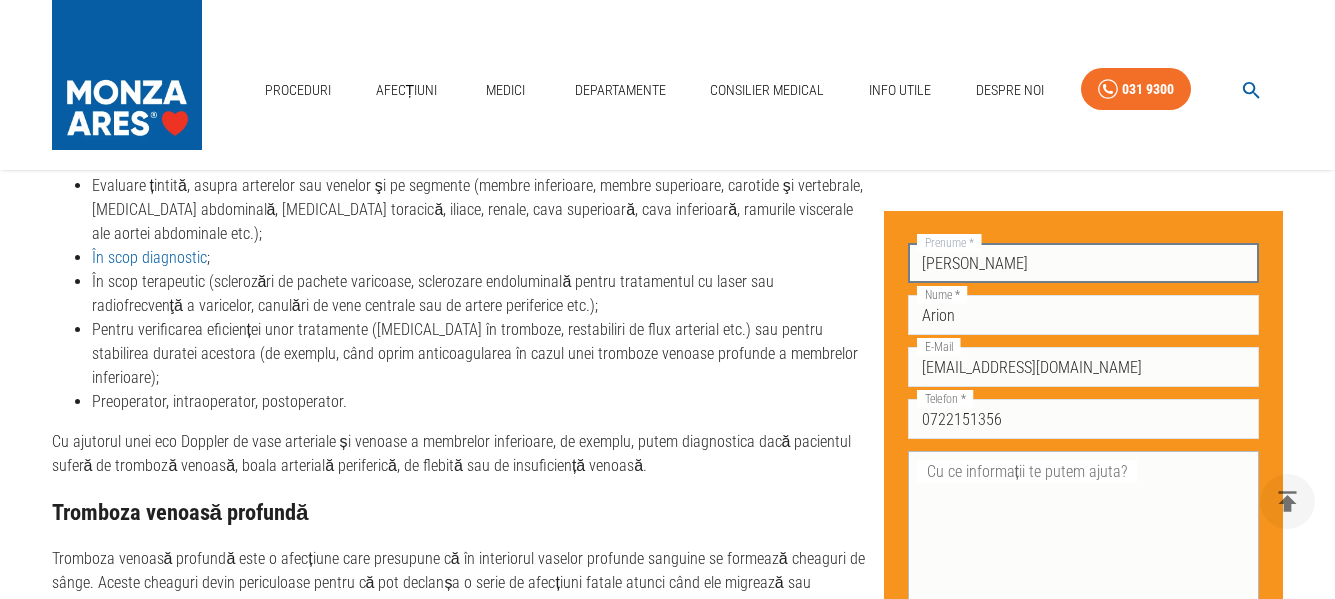 click on "Cu ce informații te putem ajuta?" at bounding box center [1084, 540] 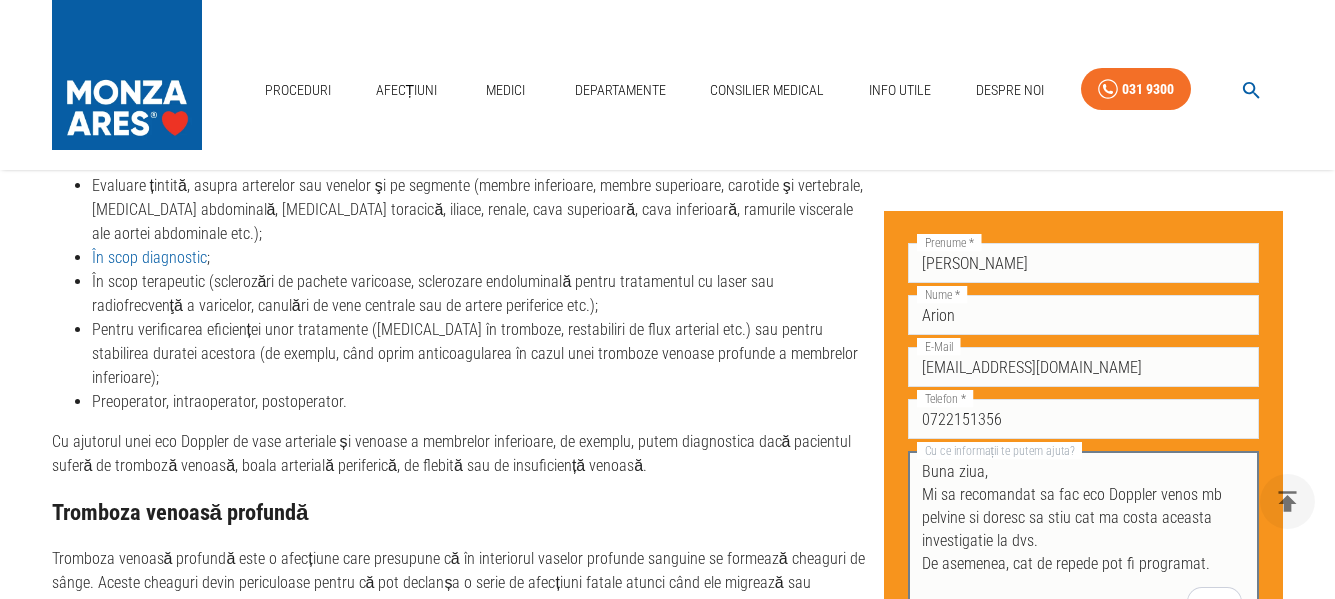 click on "Buna ziua,
Mi sa recomandat sa fac eco Doppler venos mb pelvine si doresc sa stiu cat ma costa aceasta investigatie la dvs.
De asemenea, cat de repede pot fi programat." at bounding box center [1084, 540] 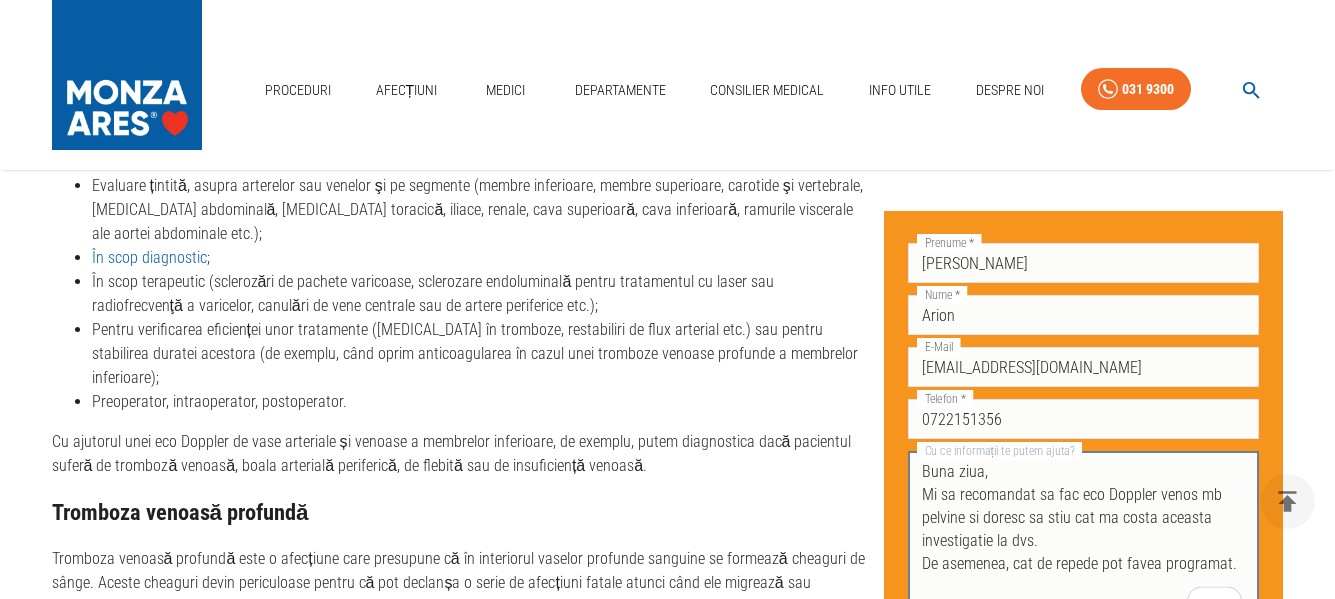 click on "Buna ziua,
Mi sa recomandat sa fac eco Doppler venos mb pelvine si doresc sa stiu cat ma costa aceasta investigatie la dvs.
De asemenea, cat de repede pot favea programat." at bounding box center [1084, 540] 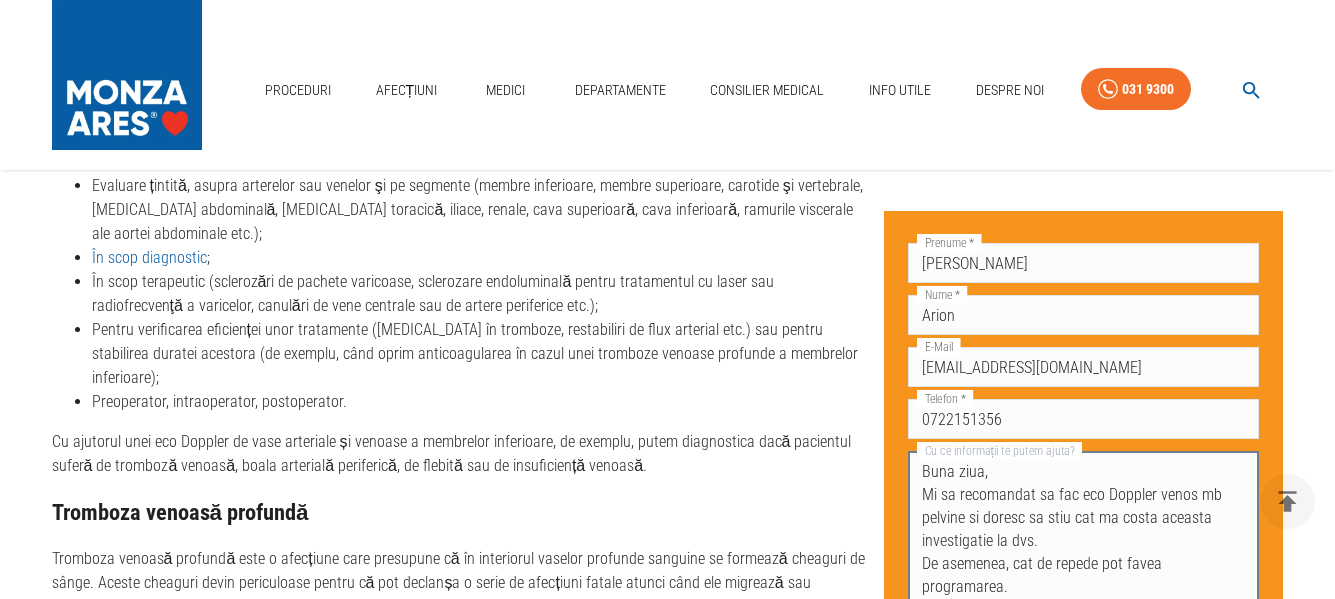 scroll, scrollTop: 21, scrollLeft: 0, axis: vertical 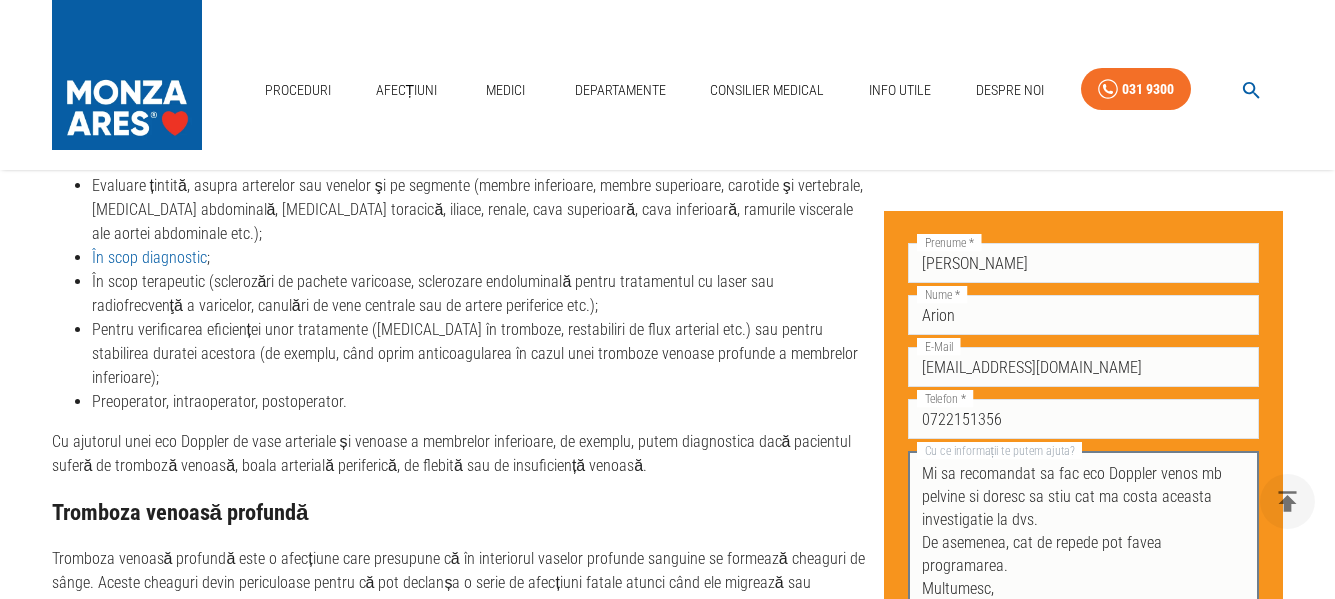 type on "Buna ziua,
Mi sa recomandat sa fac eco Doppler venos mb pelvine si doresc sa stiu cat ma costa aceasta investigatie la dvs.
De asemenea, cat de repede pot favea programarea.
Multumesc,
[PERSON_NAME]." 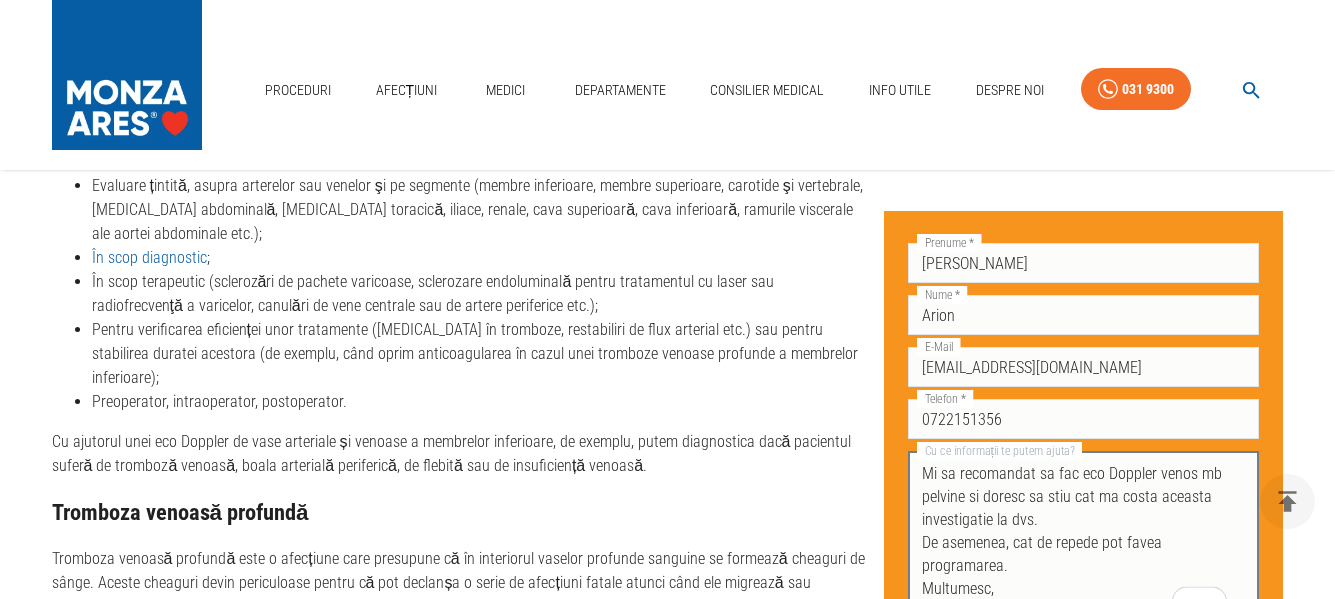 scroll, scrollTop: 2300, scrollLeft: 0, axis: vertical 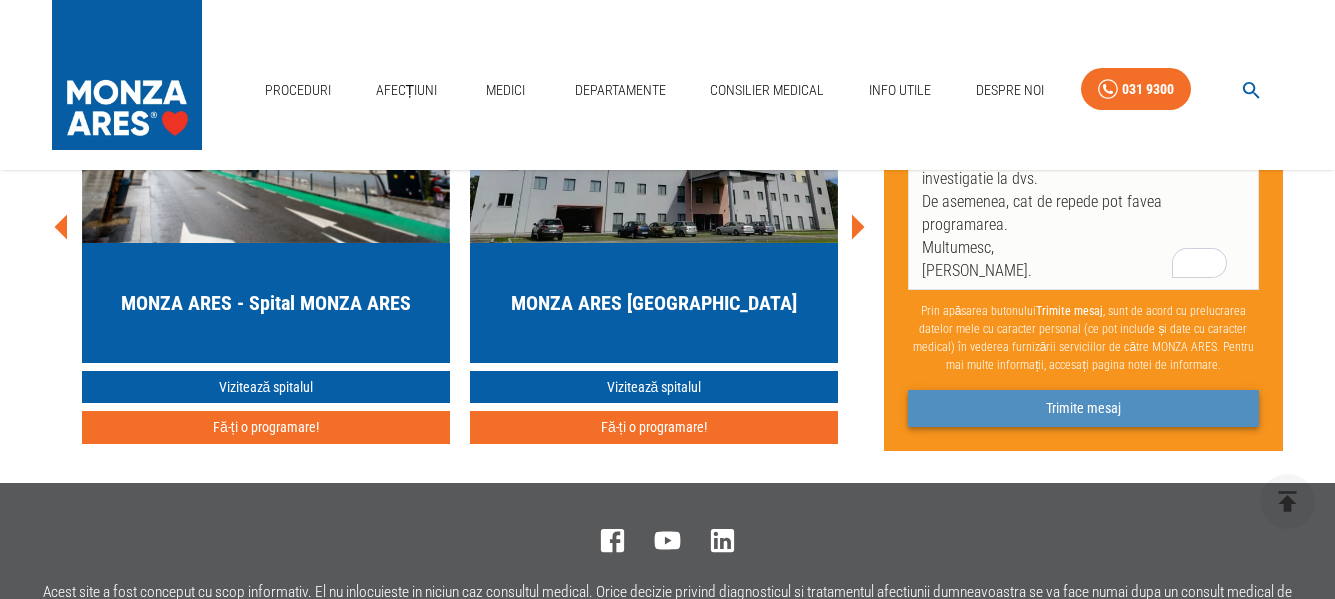 click on "Trimite mesaj" at bounding box center [1084, 408] 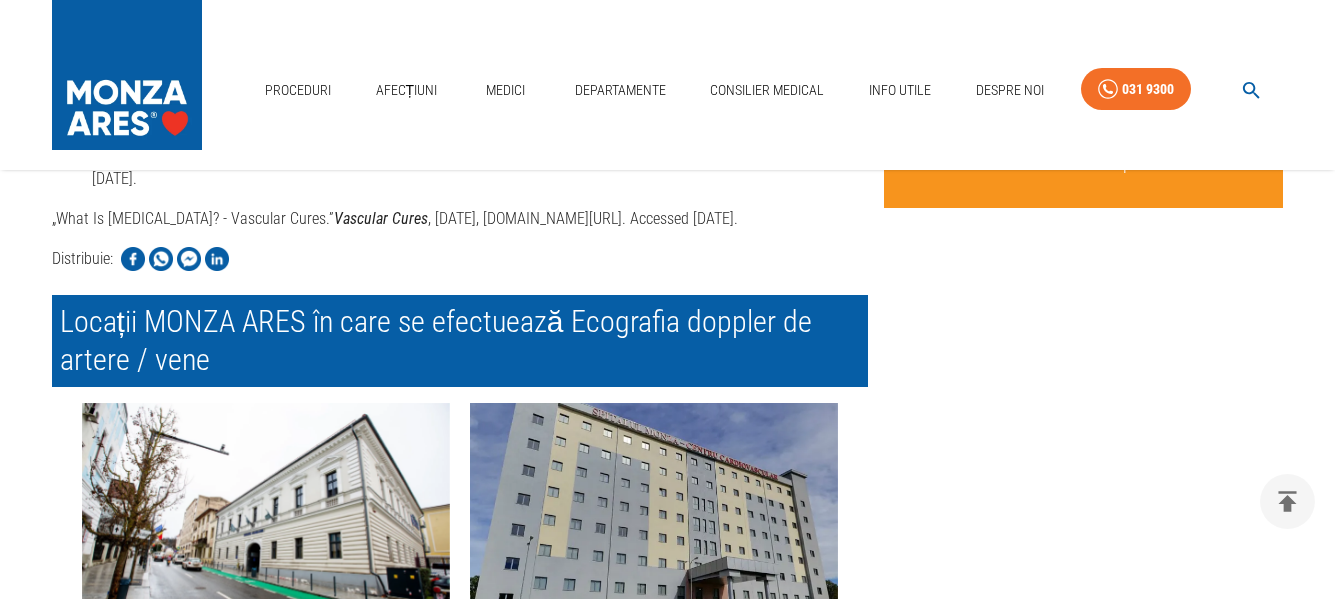 scroll, scrollTop: 6559, scrollLeft: 0, axis: vertical 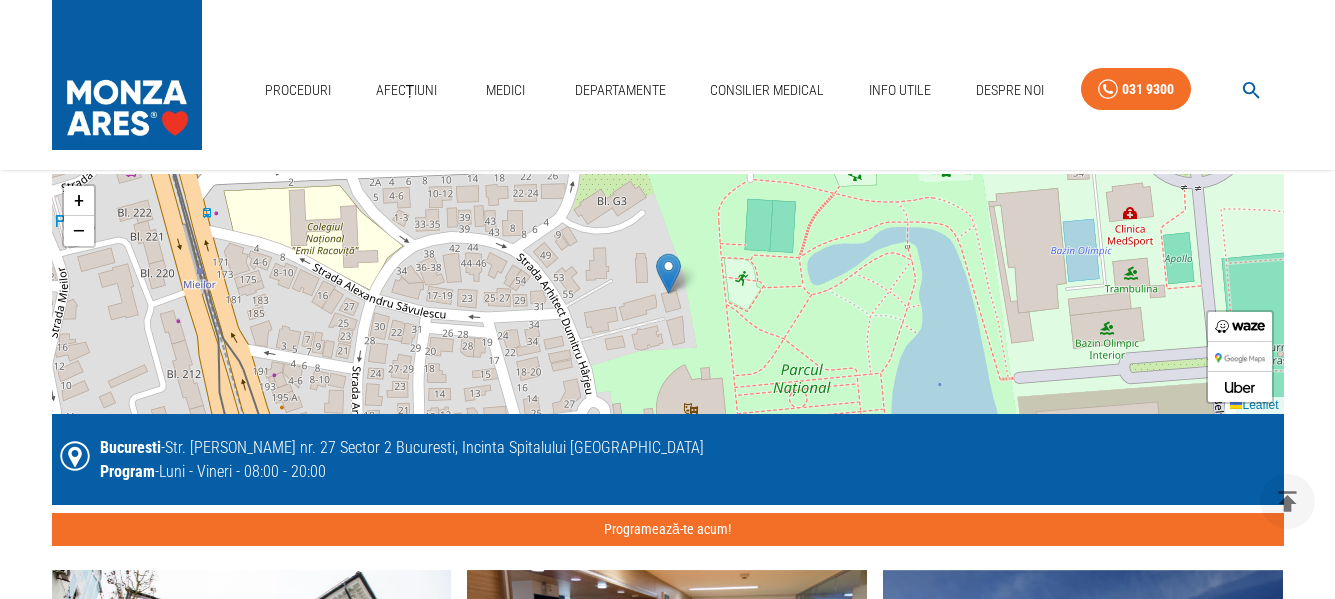 click on "+ −  Leaflet" at bounding box center (668, 294) 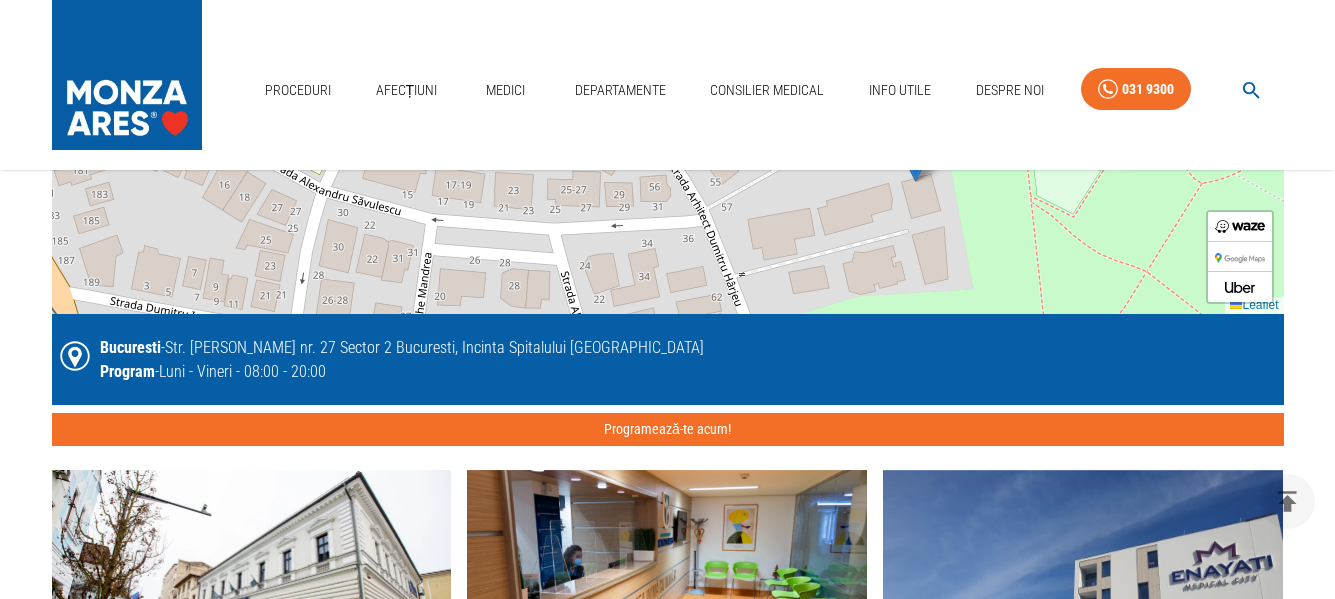 scroll, scrollTop: 4300, scrollLeft: 0, axis: vertical 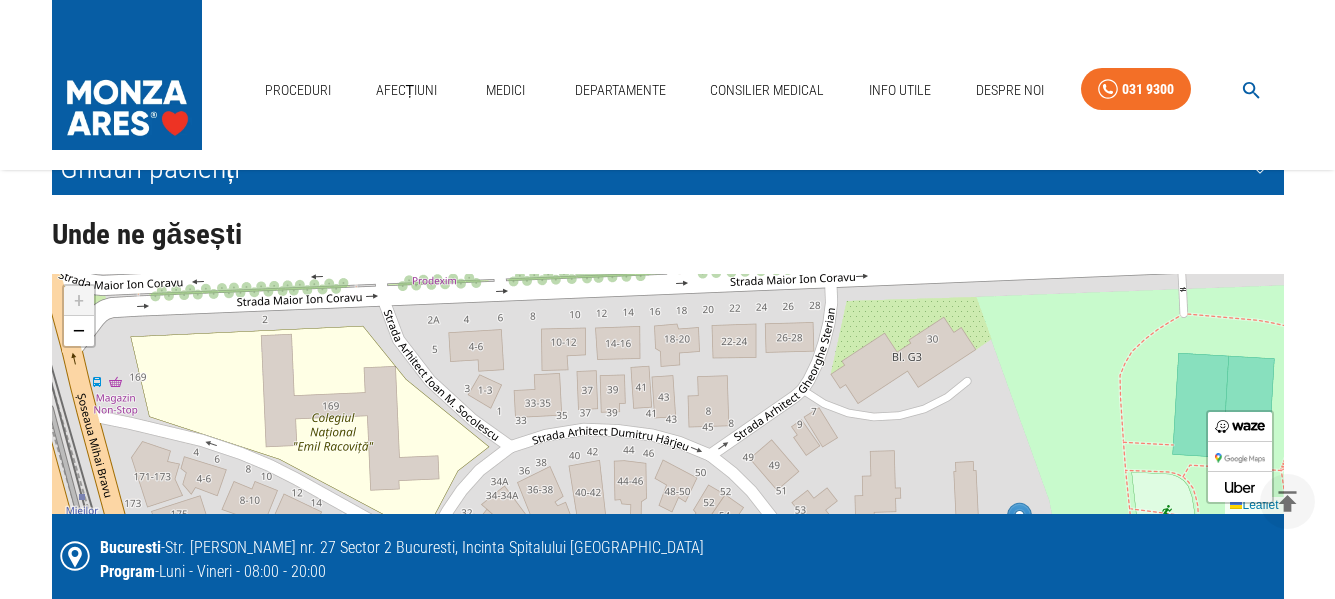 drag, startPoint x: 337, startPoint y: 356, endPoint x: 441, endPoint y: 517, distance: 191.66899 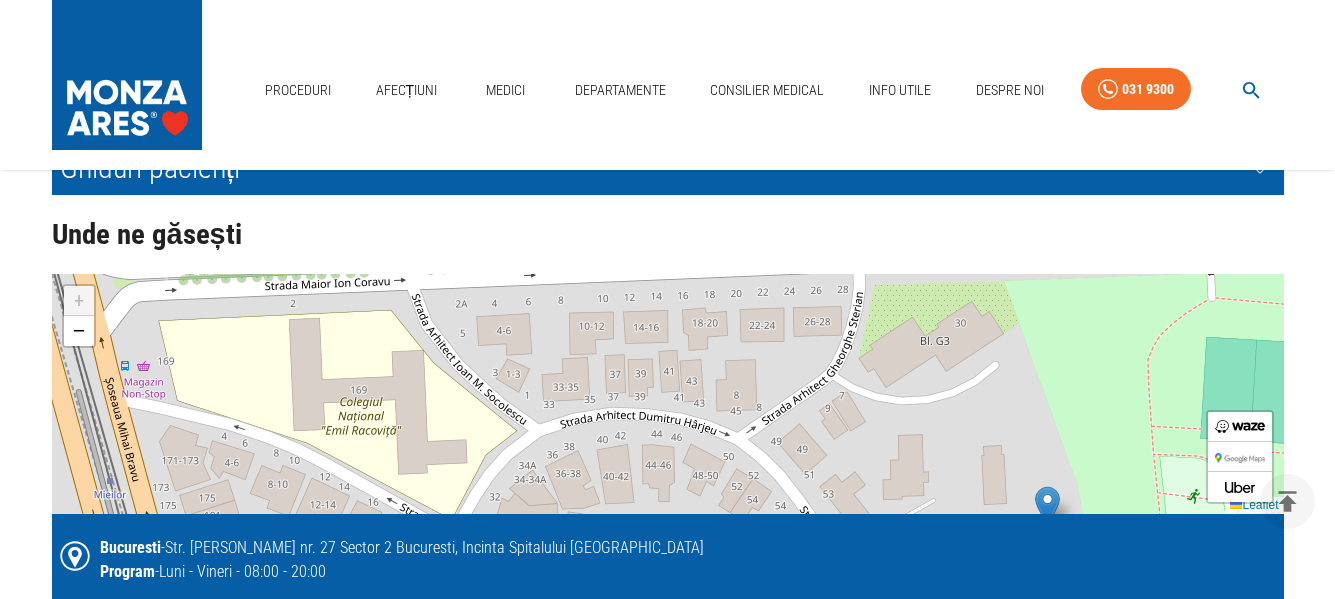 drag, startPoint x: 535, startPoint y: 388, endPoint x: 563, endPoint y: 372, distance: 32.24903 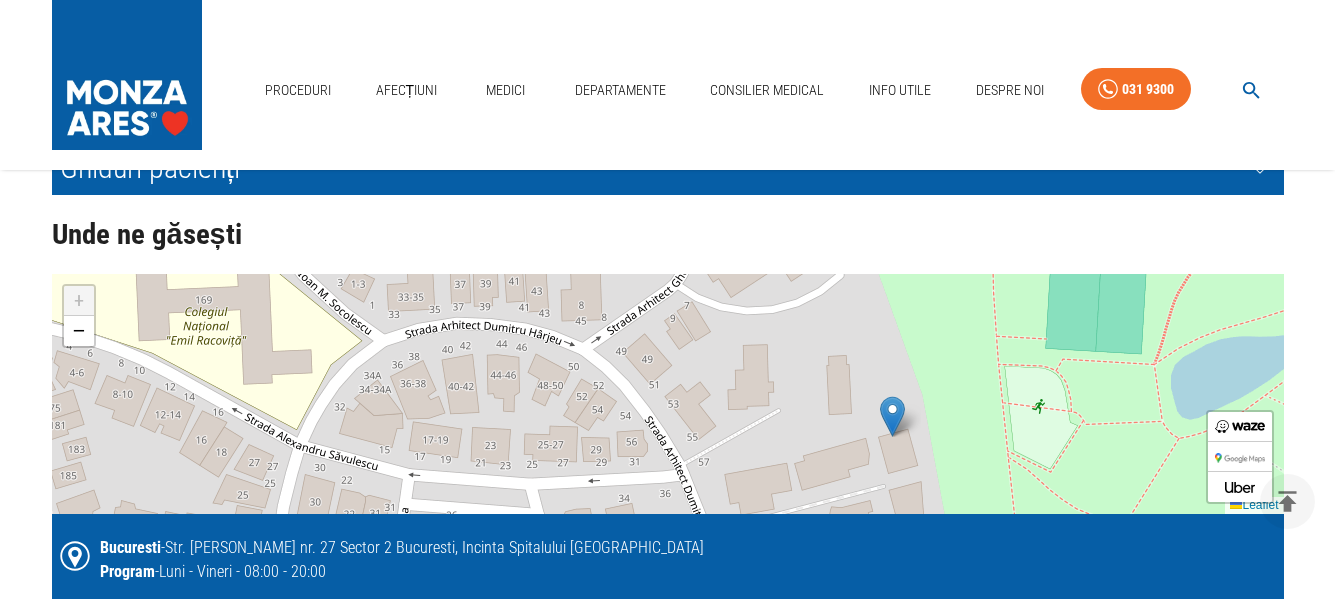 drag, startPoint x: 612, startPoint y: 371, endPoint x: 457, endPoint y: 281, distance: 179.23448 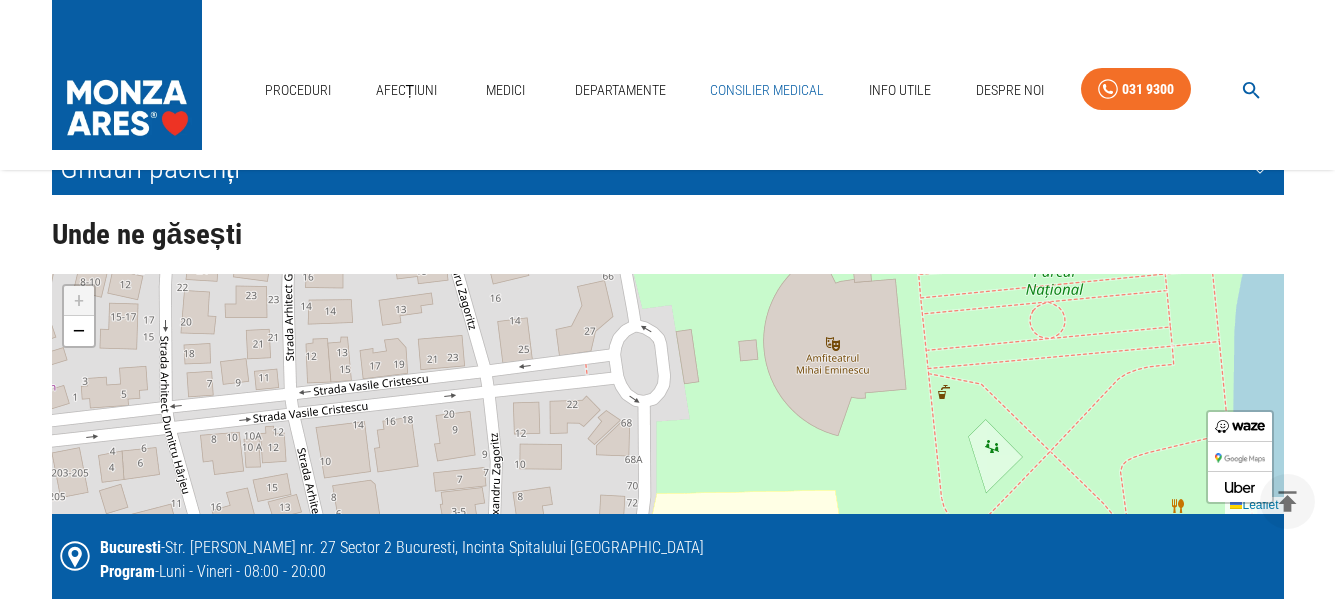 drag, startPoint x: 853, startPoint y: 432, endPoint x: 748, endPoint y: 106, distance: 342.49234 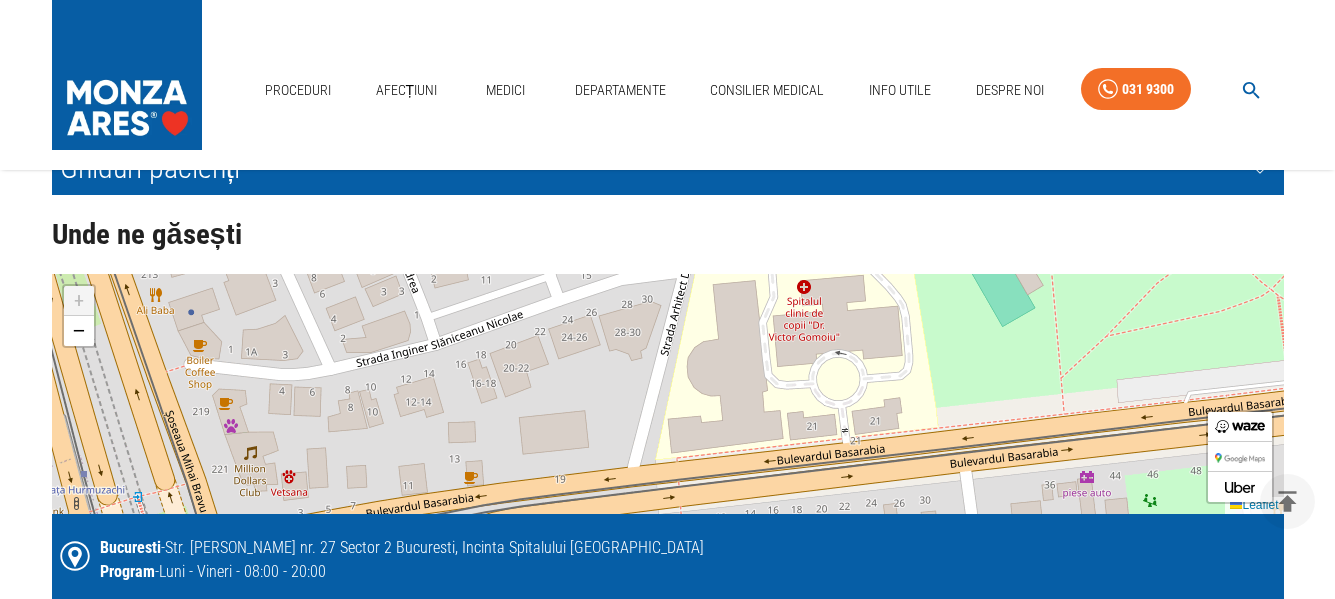 drag, startPoint x: 740, startPoint y: 498, endPoint x: 801, endPoint y: 171, distance: 332.64096 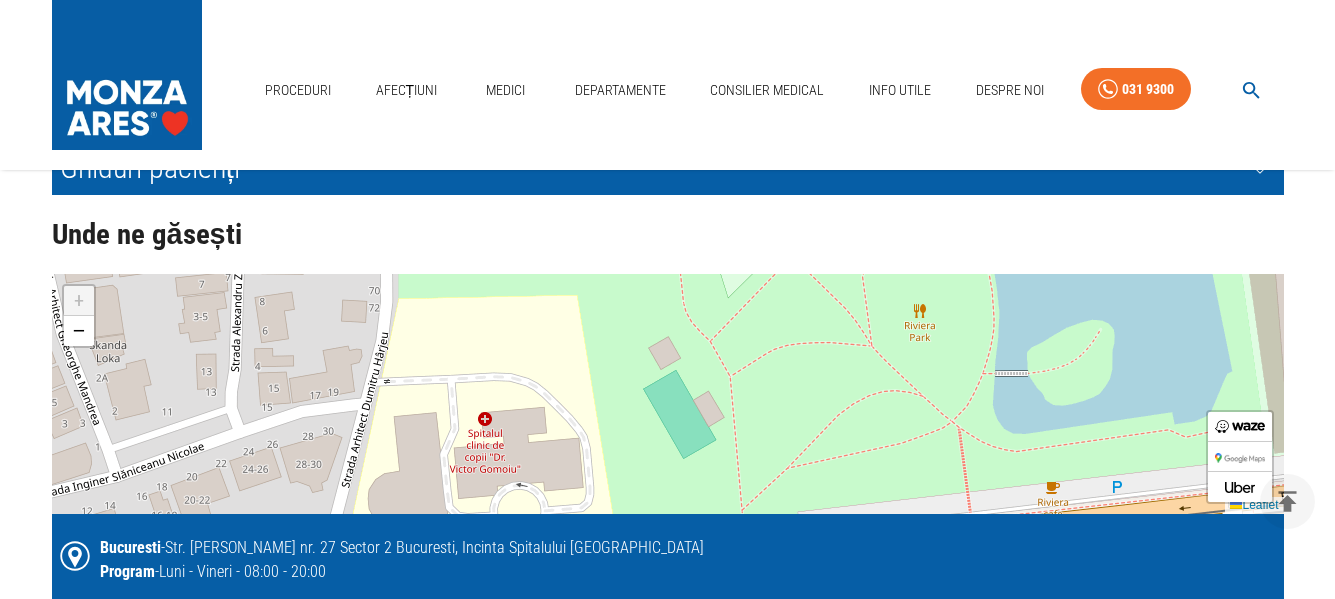 drag, startPoint x: 952, startPoint y: 353, endPoint x: 628, endPoint y: 503, distance: 357.0378 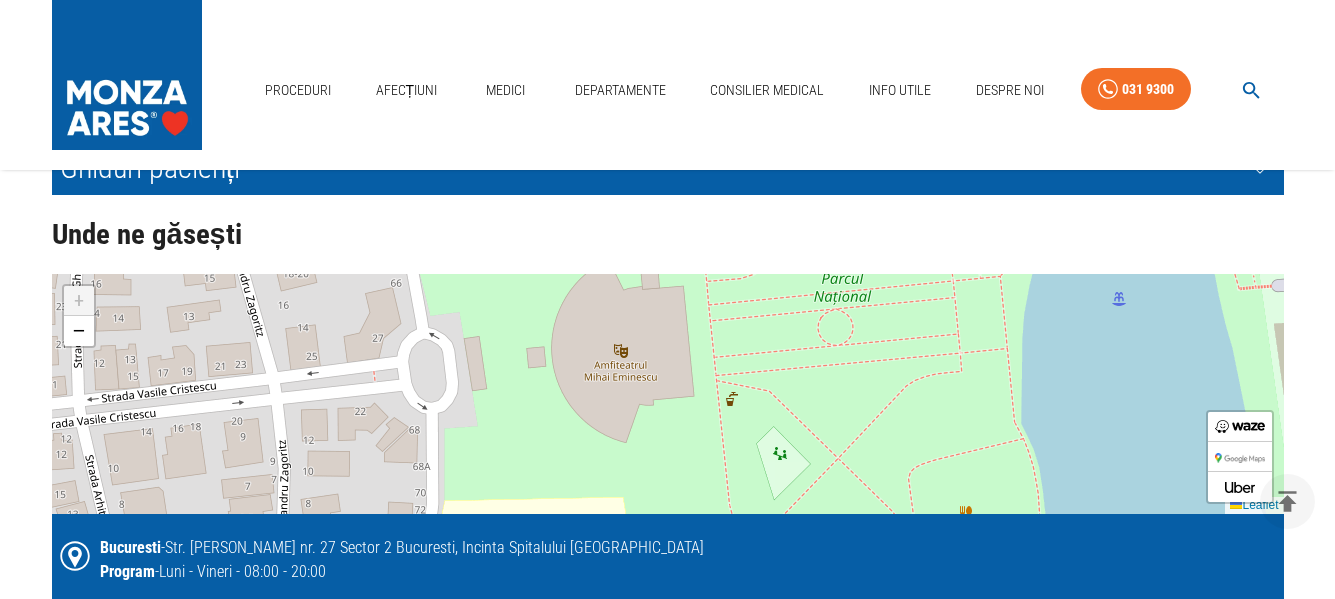 drag, startPoint x: 658, startPoint y: 389, endPoint x: 709, endPoint y: 573, distance: 190.93716 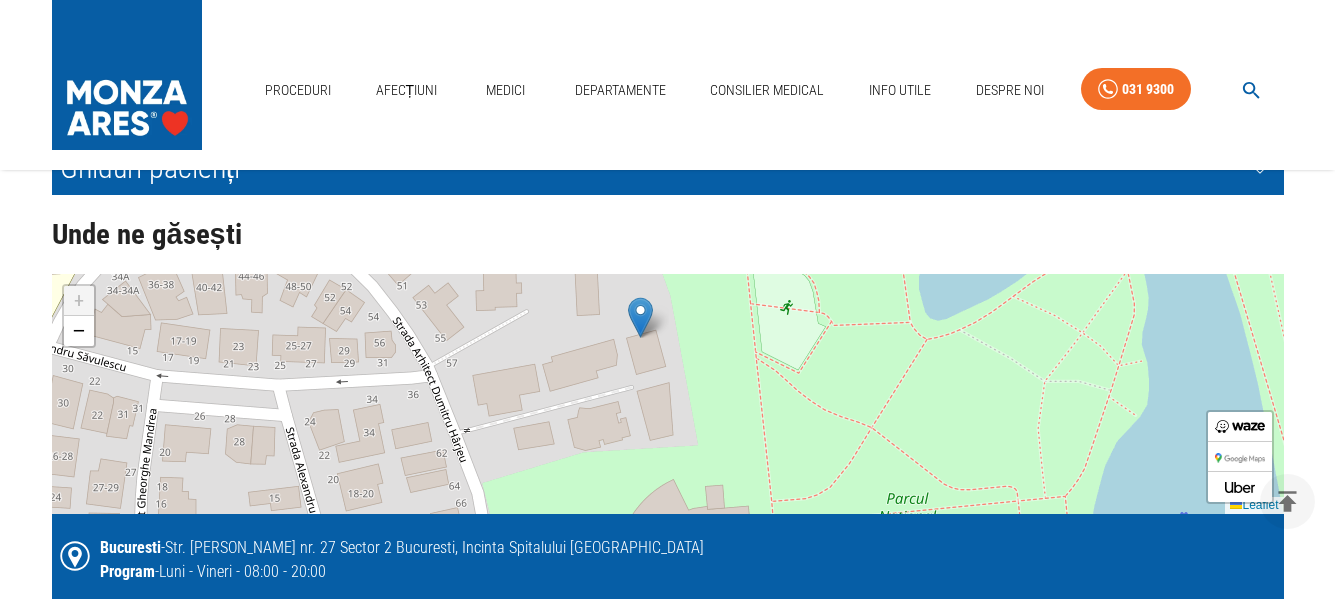 drag, startPoint x: 740, startPoint y: 401, endPoint x: 805, endPoint y: 621, distance: 229.4014 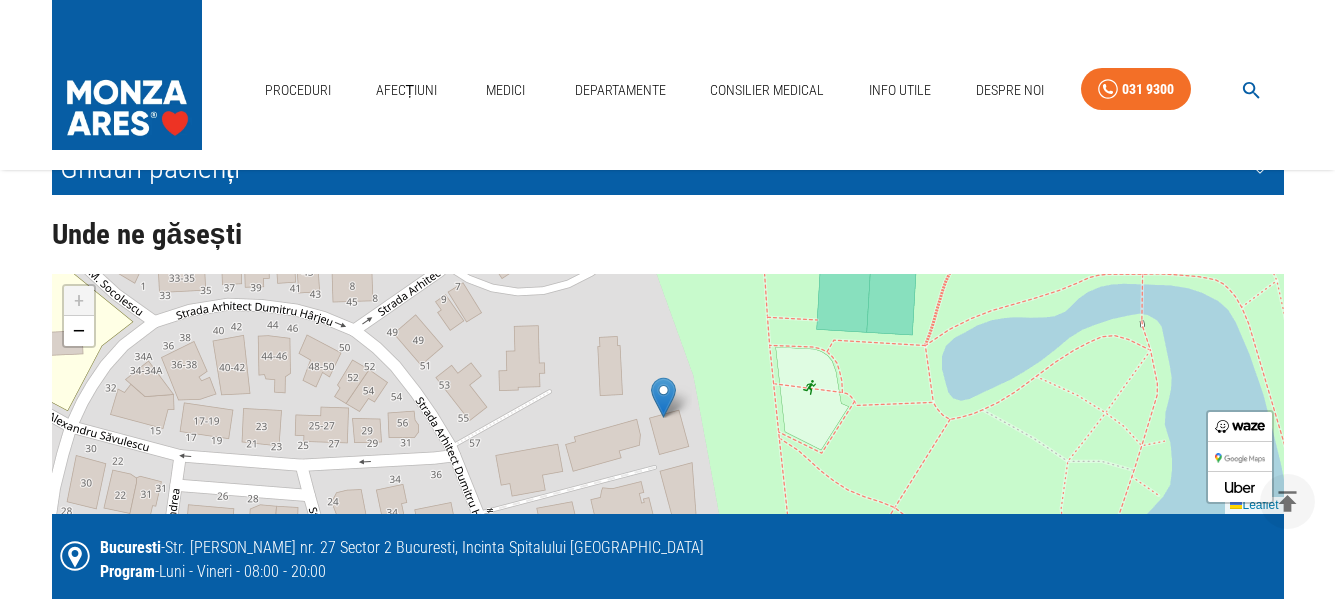 drag, startPoint x: 792, startPoint y: 449, endPoint x: 815, endPoint y: 529, distance: 83.240616 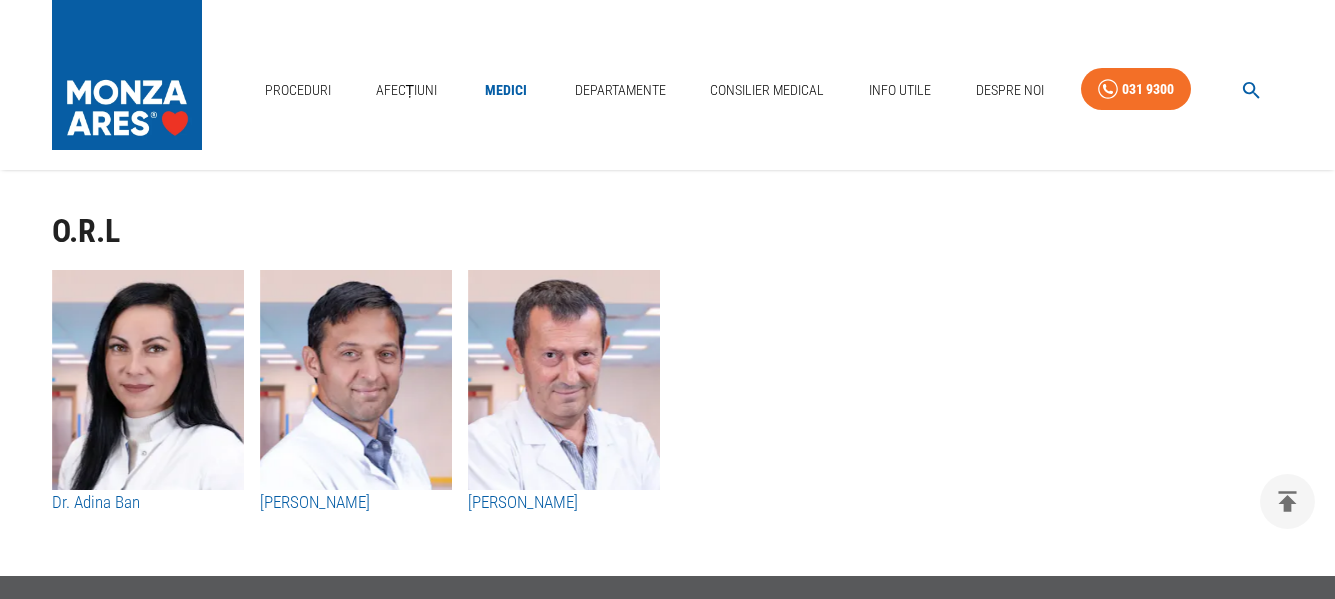 scroll, scrollTop: 10700, scrollLeft: 0, axis: vertical 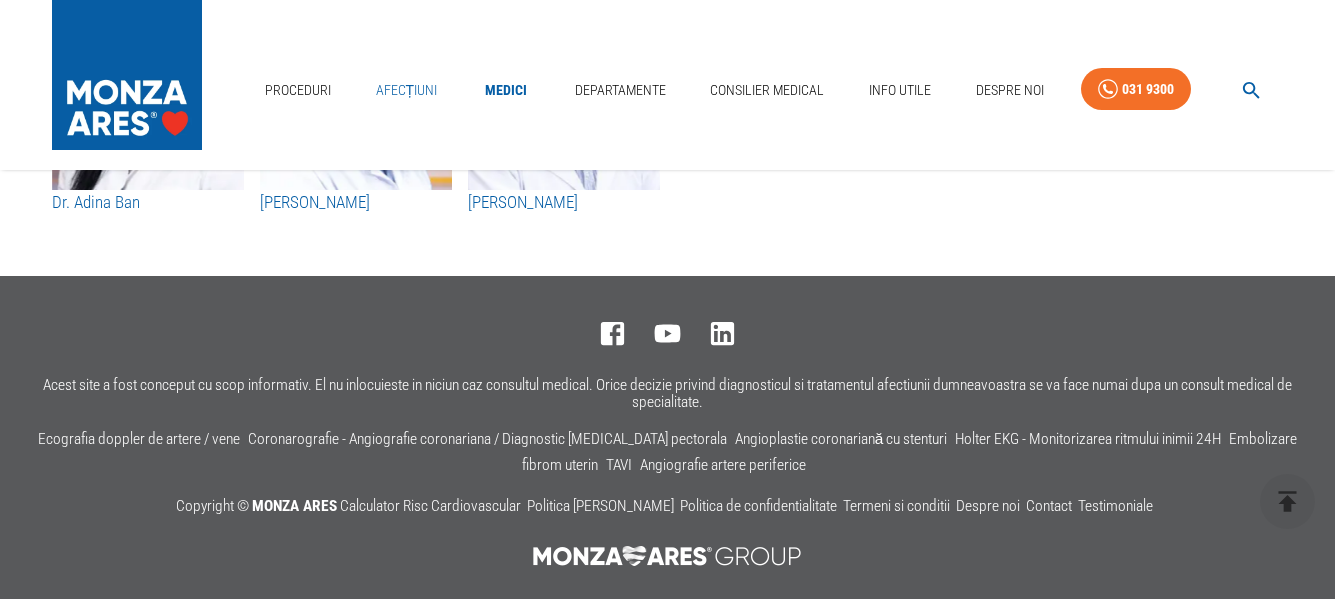click on "Afecțiuni" at bounding box center [407, 90] 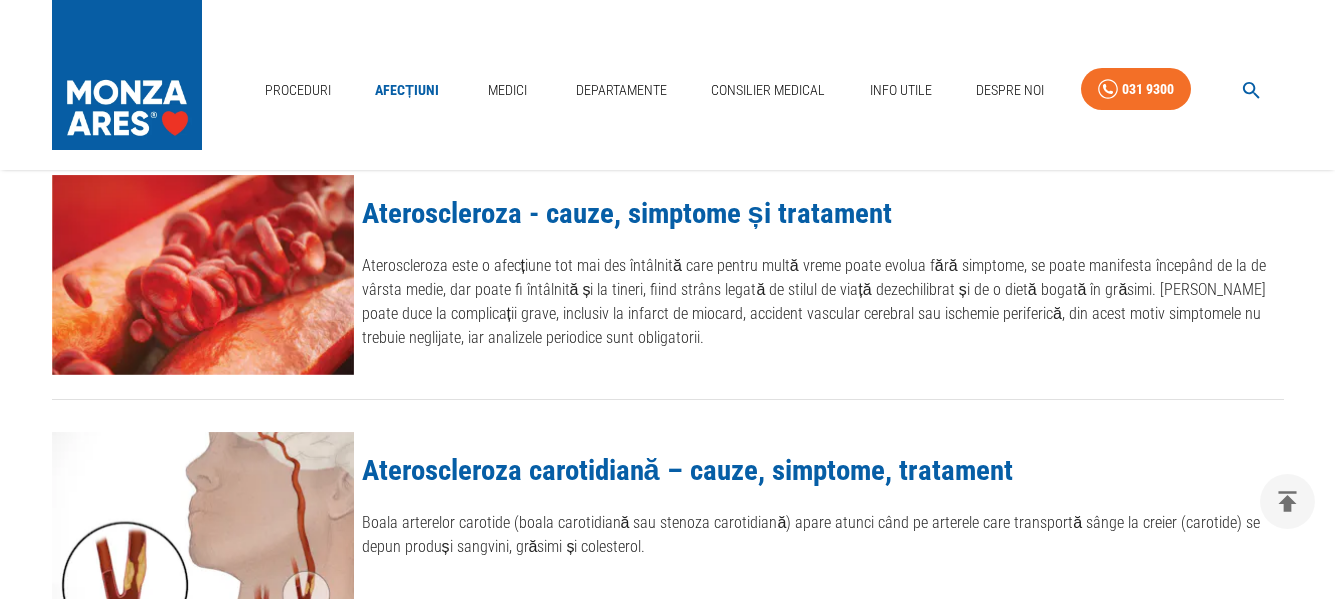 scroll, scrollTop: 1800, scrollLeft: 0, axis: vertical 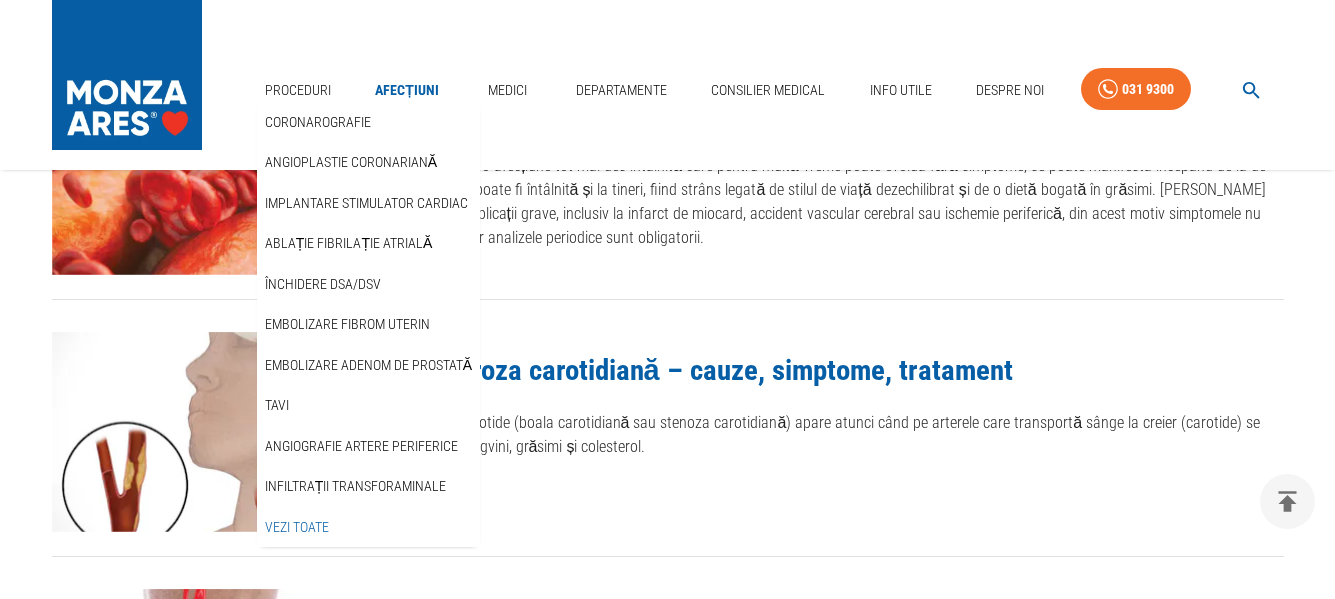 click on "Vezi Toate" at bounding box center (297, 527) 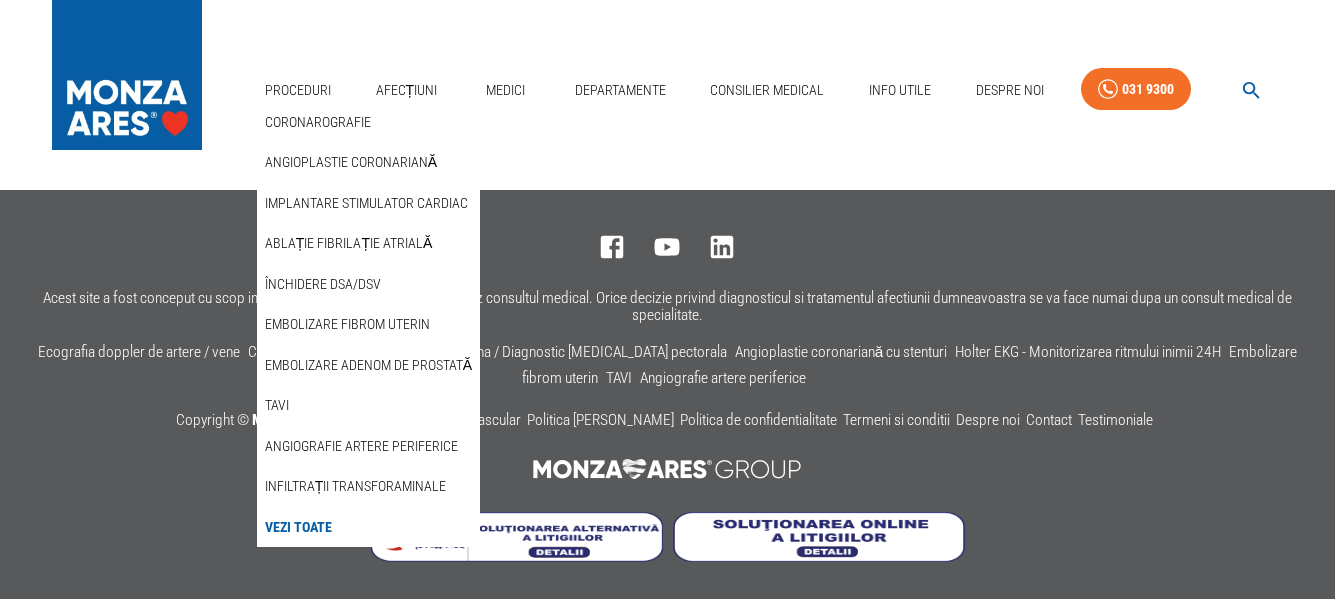 scroll, scrollTop: 0, scrollLeft: 0, axis: both 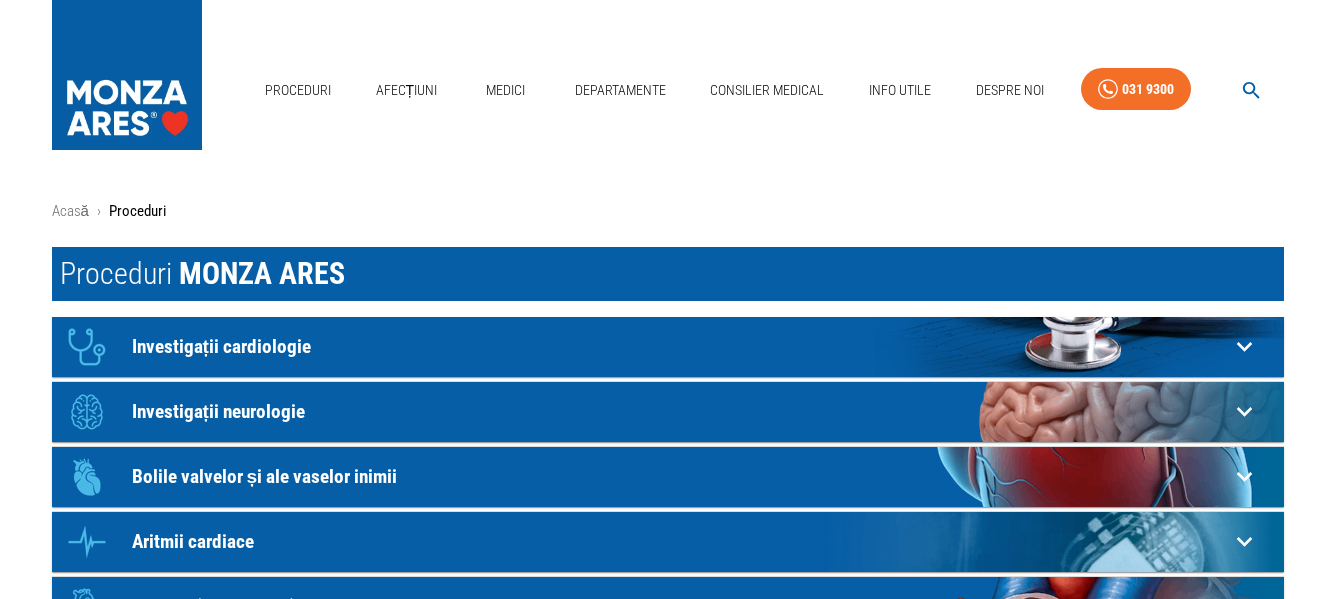 click on "Investigații cardiologie" at bounding box center [680, 346] 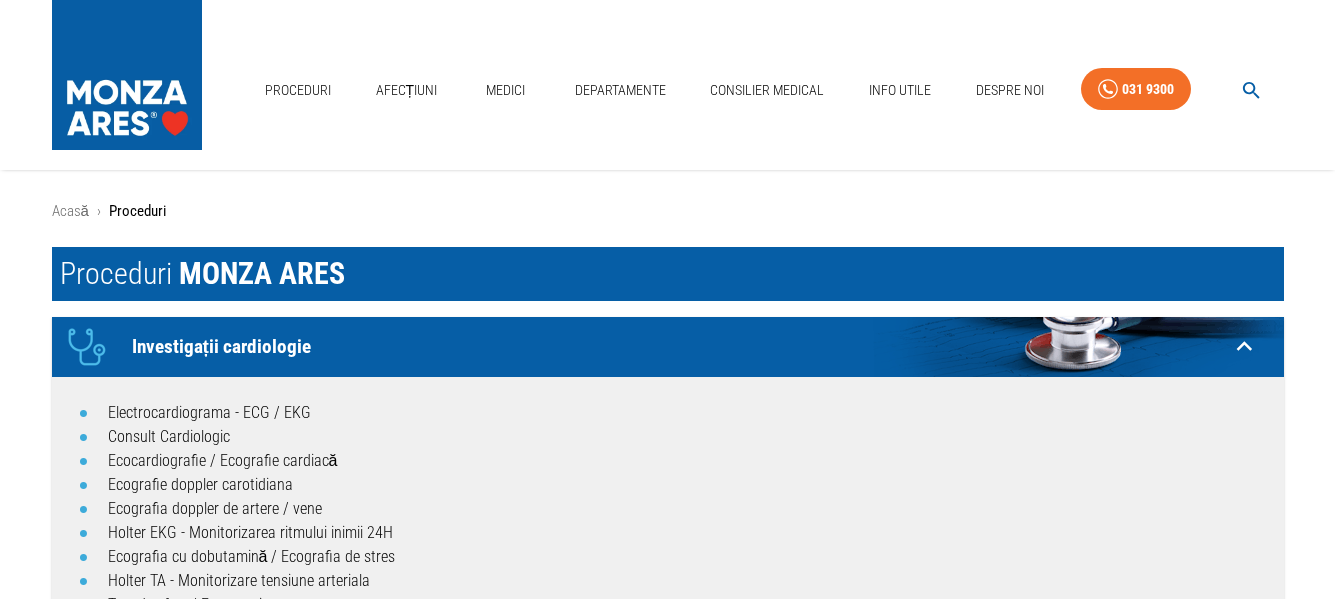 scroll, scrollTop: 100, scrollLeft: 0, axis: vertical 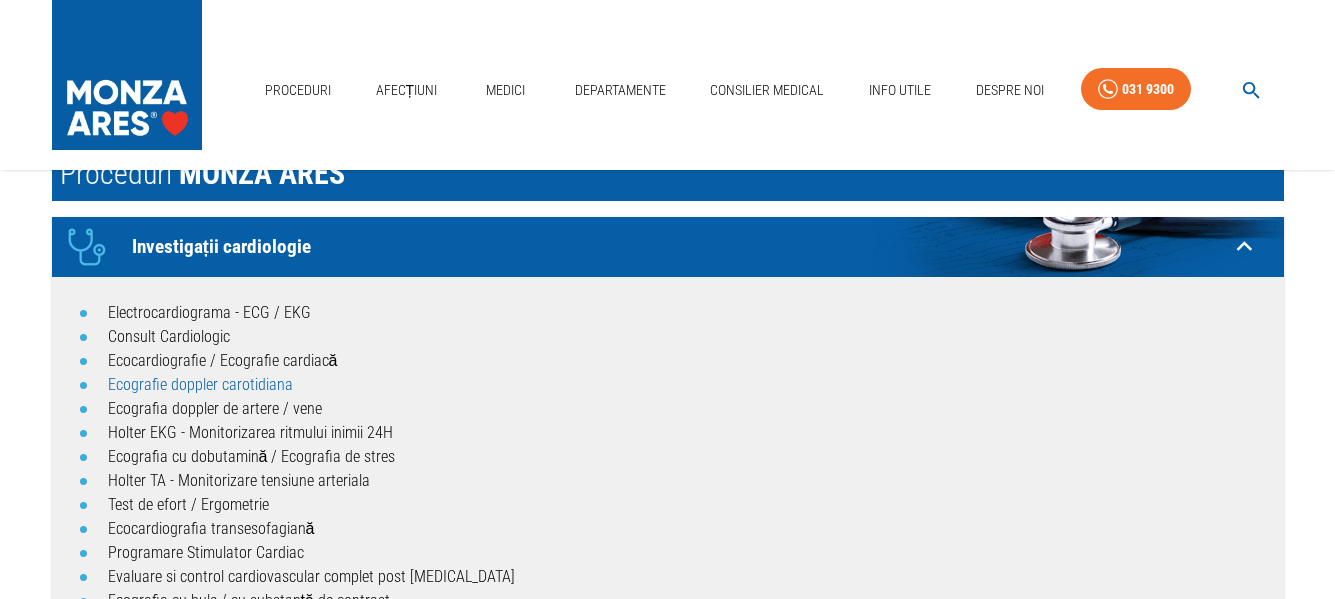 click on "Ecografie doppler carotidiana" at bounding box center [200, 384] 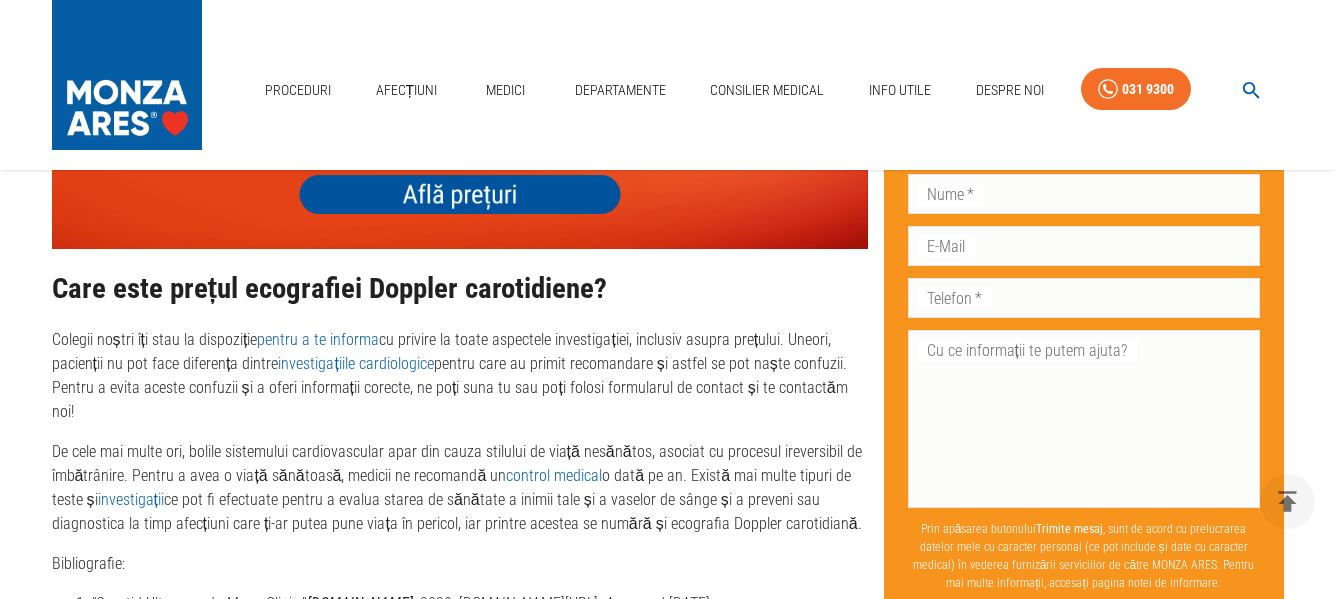 scroll, scrollTop: 4100, scrollLeft: 0, axis: vertical 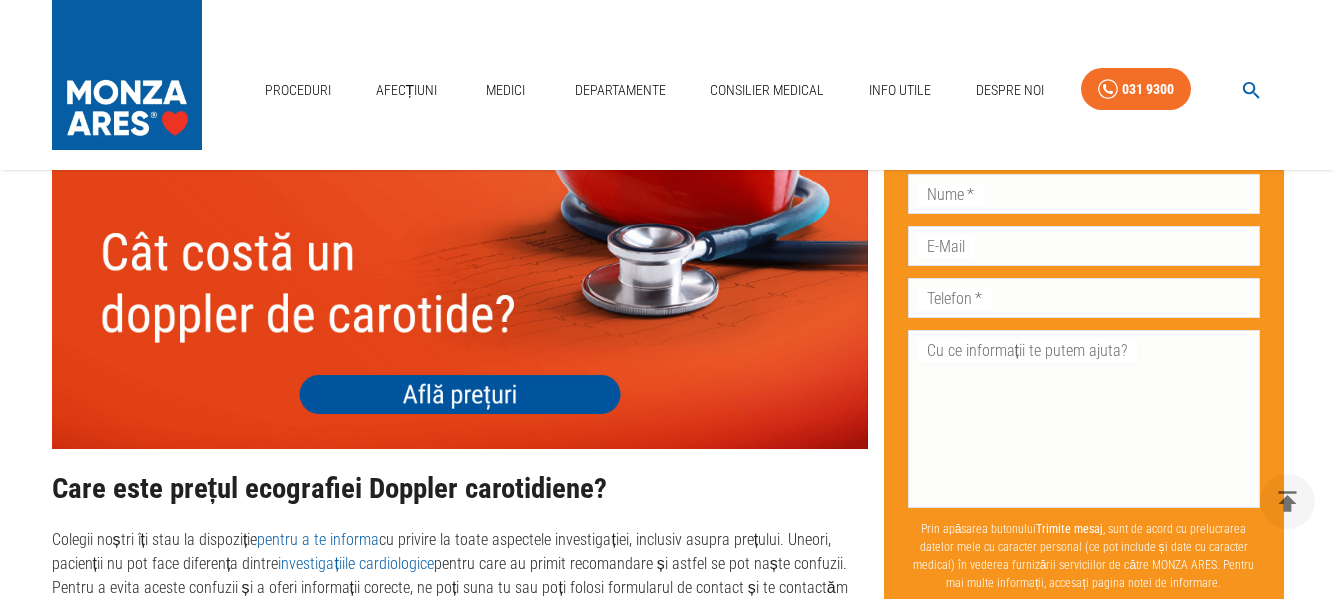 click at bounding box center (460, 286) 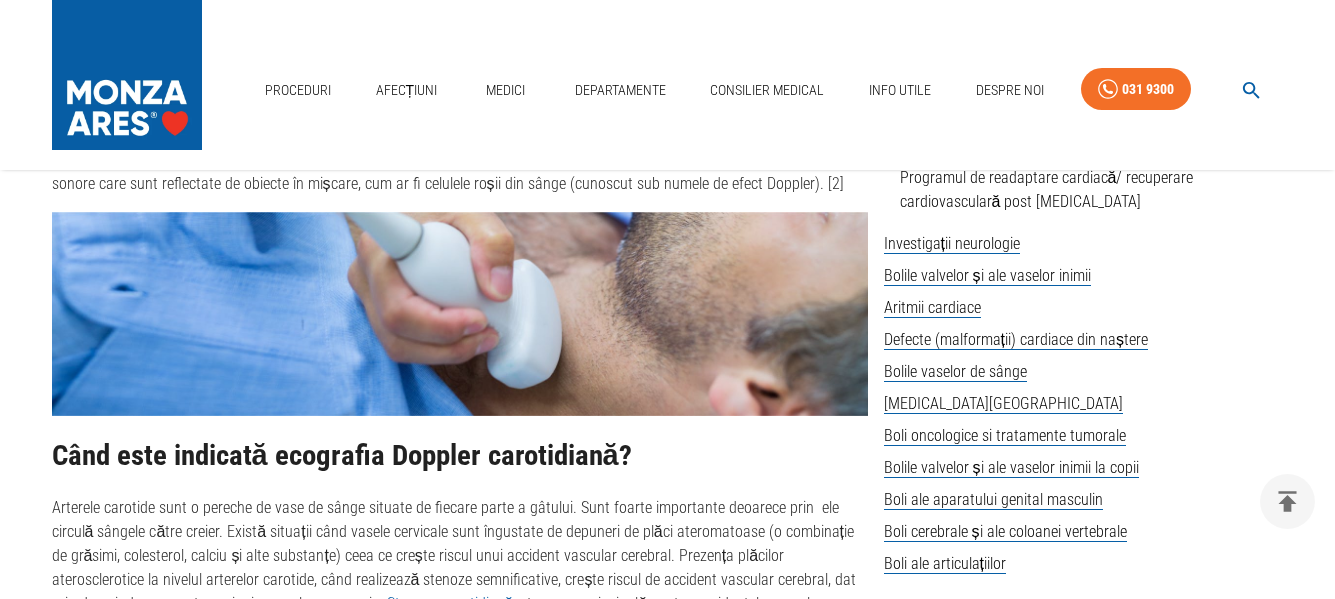 scroll, scrollTop: 0, scrollLeft: 0, axis: both 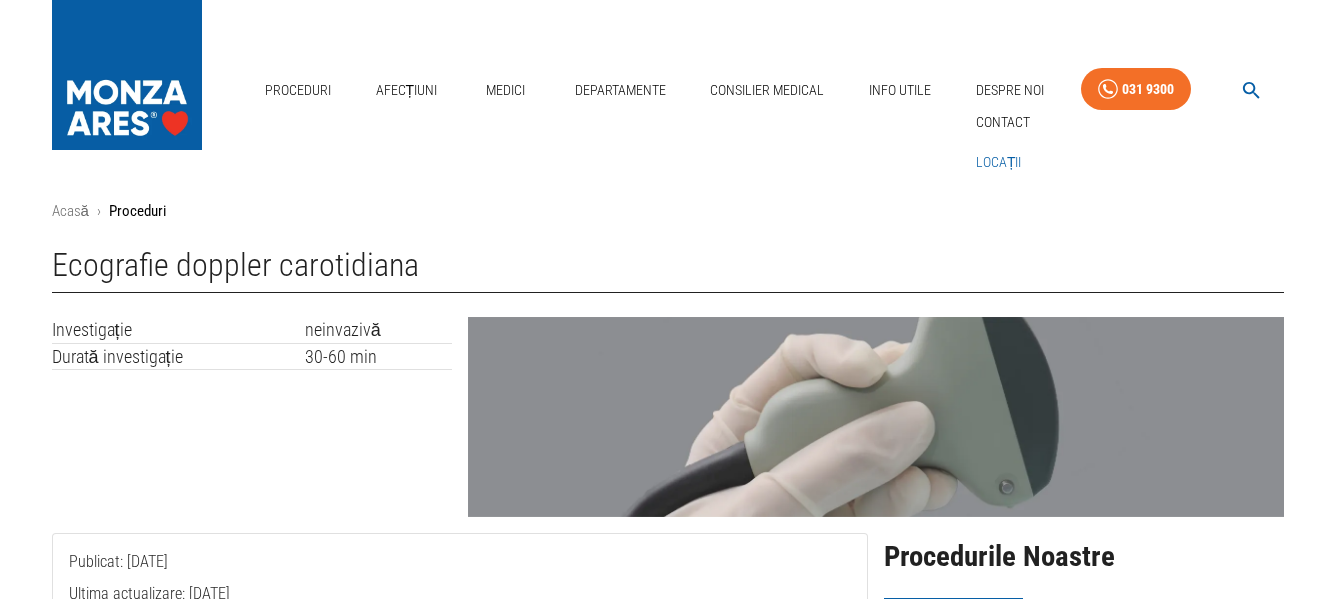 click on "Locații" at bounding box center (999, 162) 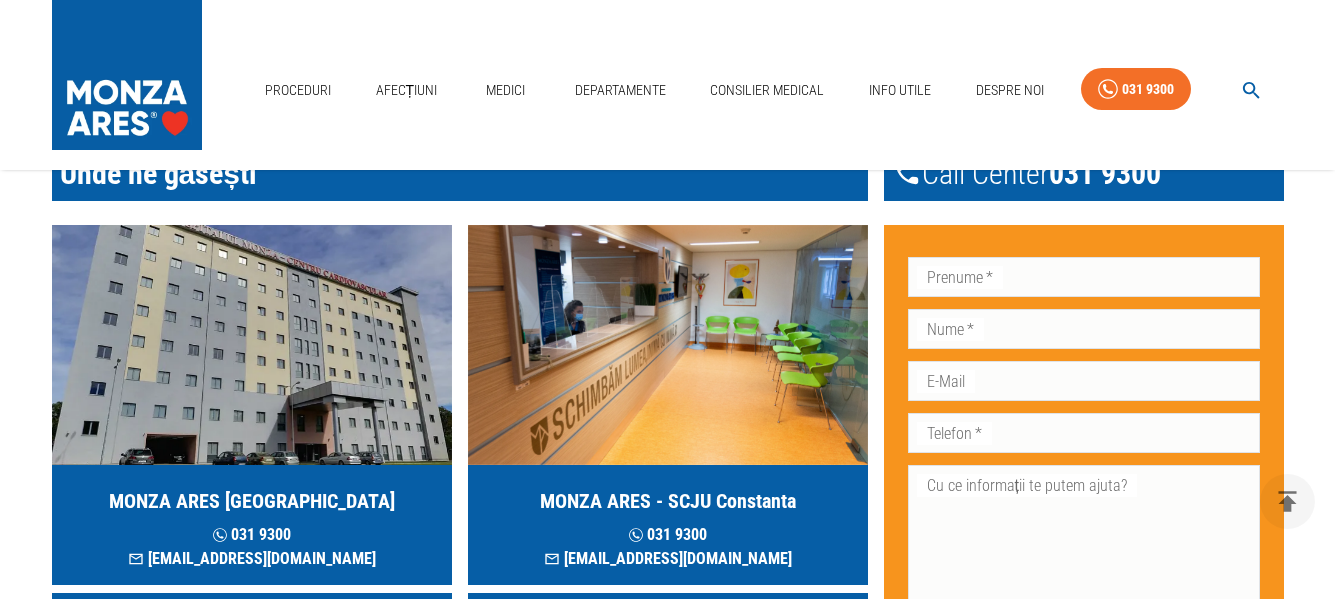 scroll, scrollTop: 200, scrollLeft: 0, axis: vertical 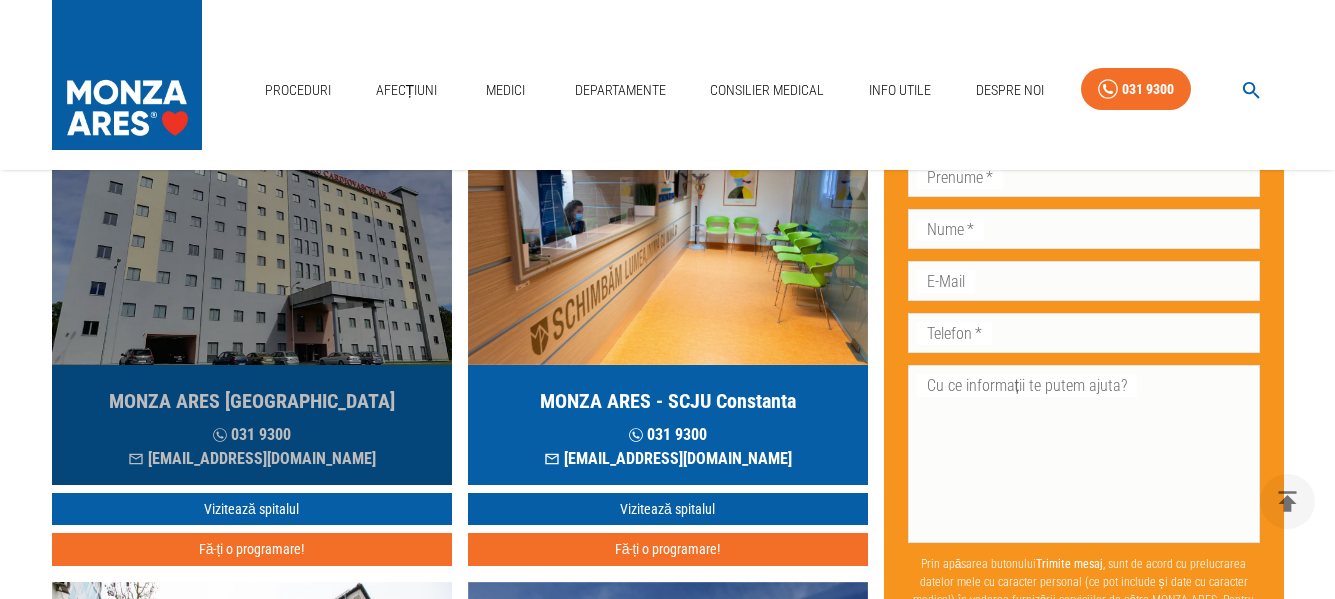 click on "MONZA ARES București   031 9300 contact@monza-ares.ro" at bounding box center (252, 425) 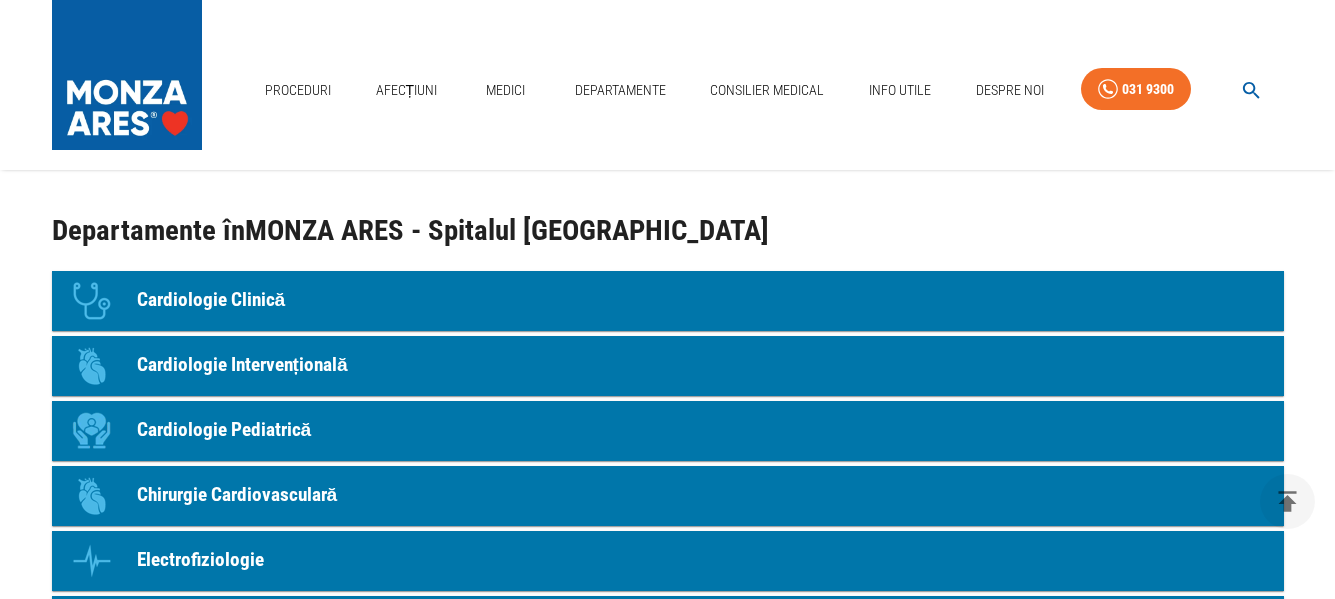 scroll, scrollTop: 1800, scrollLeft: 0, axis: vertical 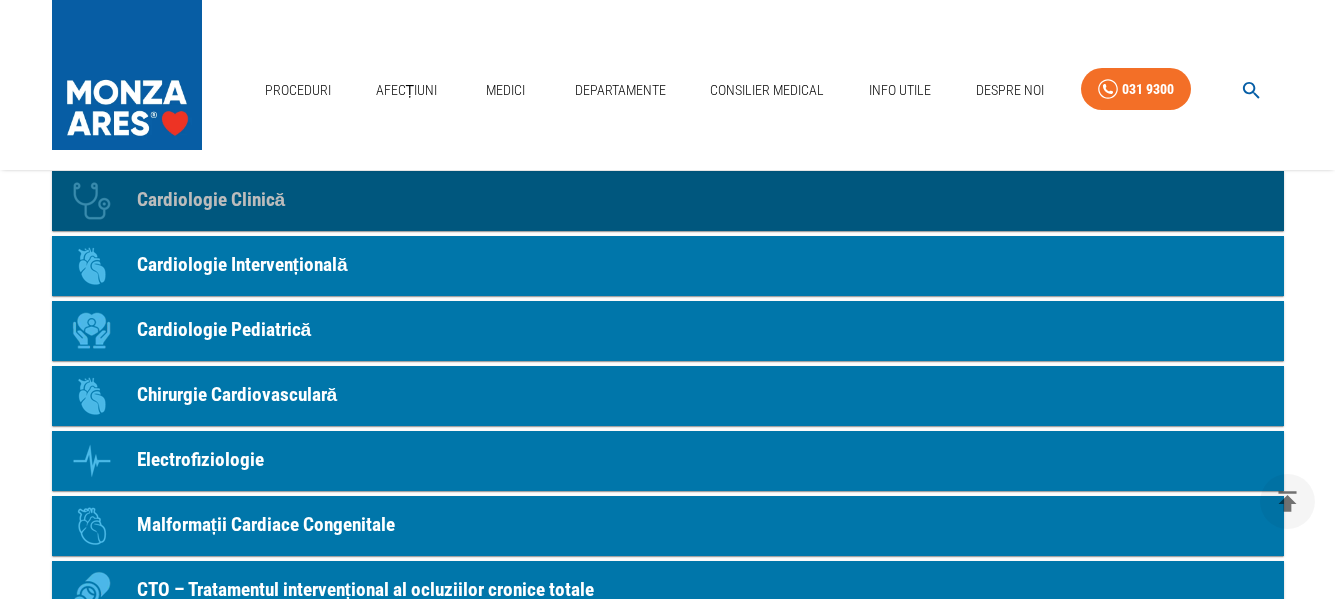 click on "Icon Cardiologie Clinică" at bounding box center (668, 201) 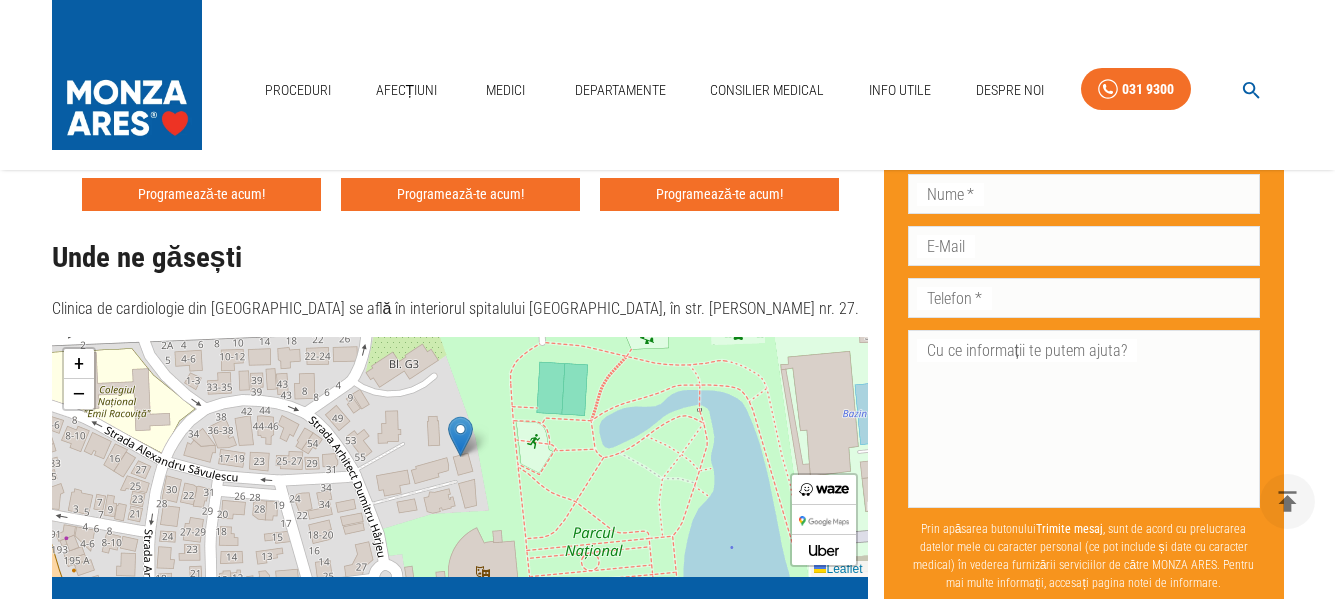 scroll, scrollTop: 2068, scrollLeft: 0, axis: vertical 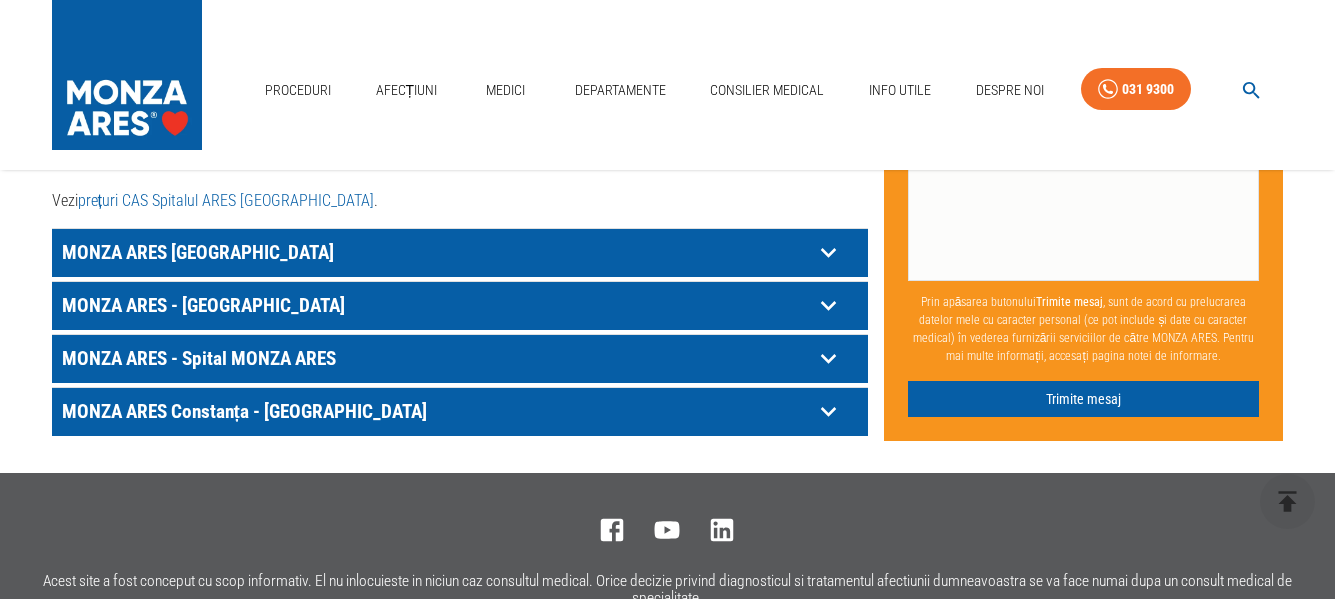 click on "MONZA ARES [GEOGRAPHIC_DATA]" at bounding box center (435, 252) 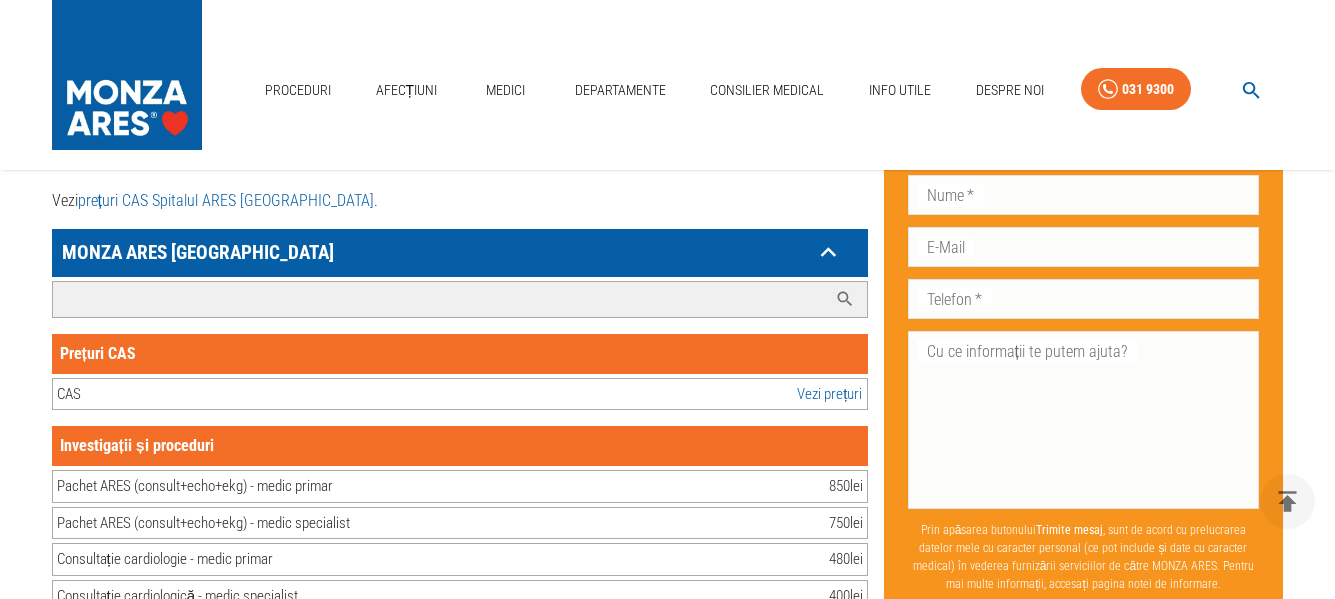 click on "Caută investigație/procedură..." at bounding box center [440, 299] 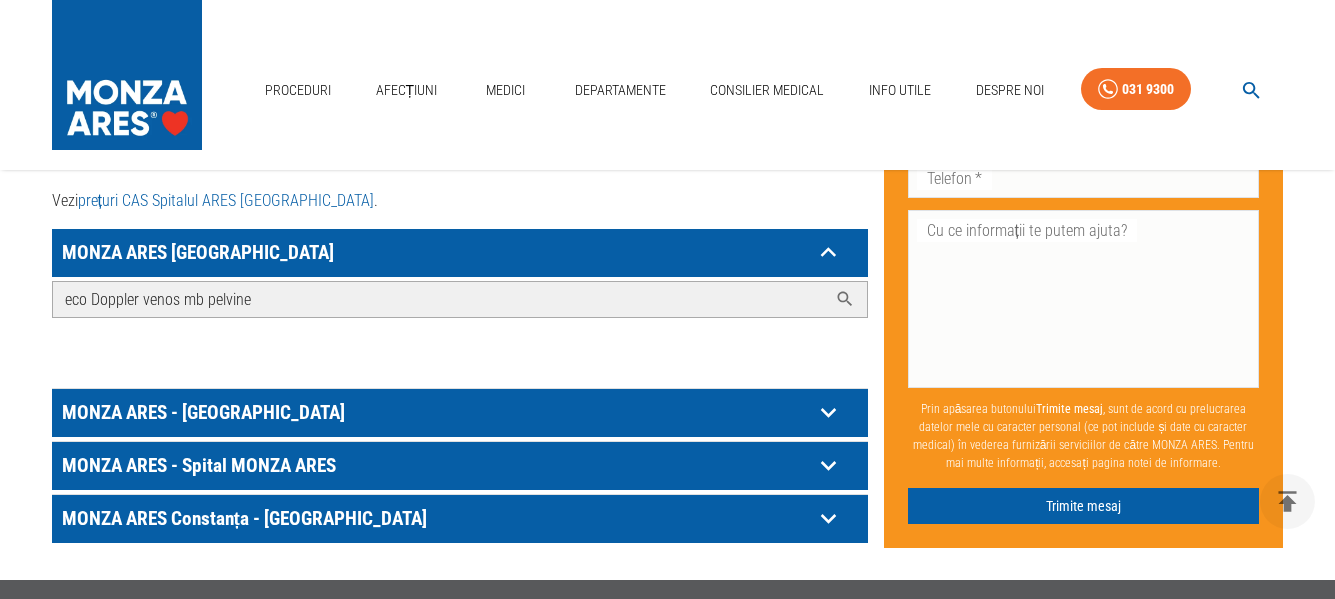 click on "eco Doppler venos mb pelvine" at bounding box center (440, 299) 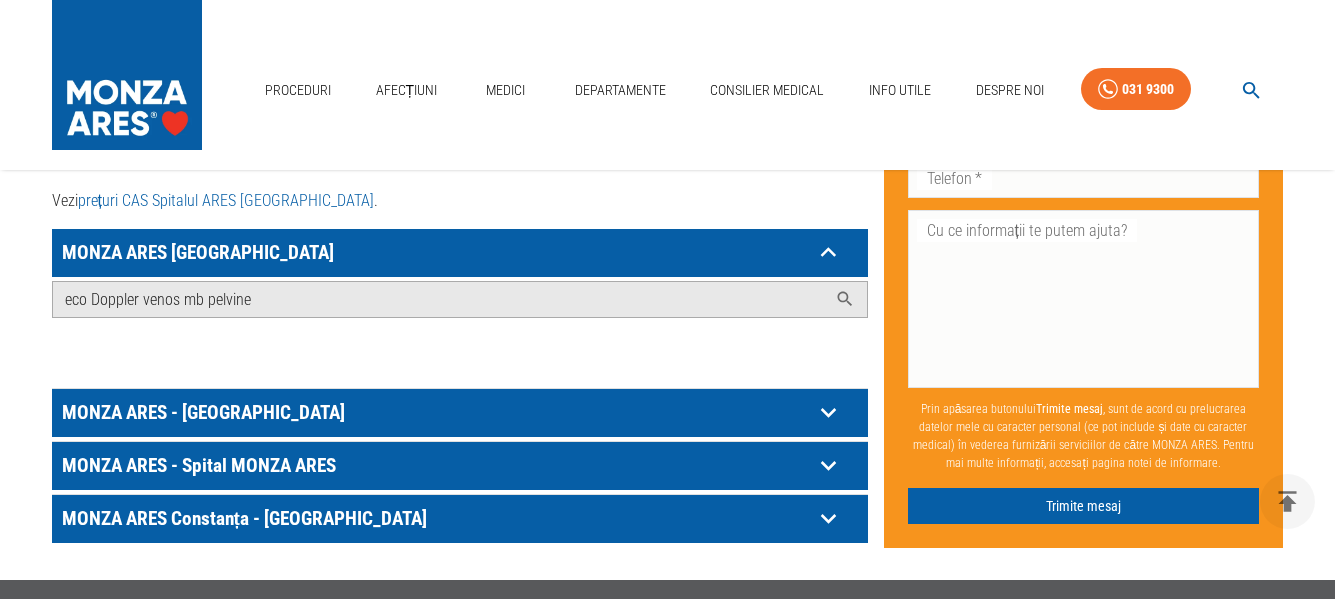 click on "MONZA ARES [GEOGRAPHIC_DATA]" at bounding box center [435, 252] 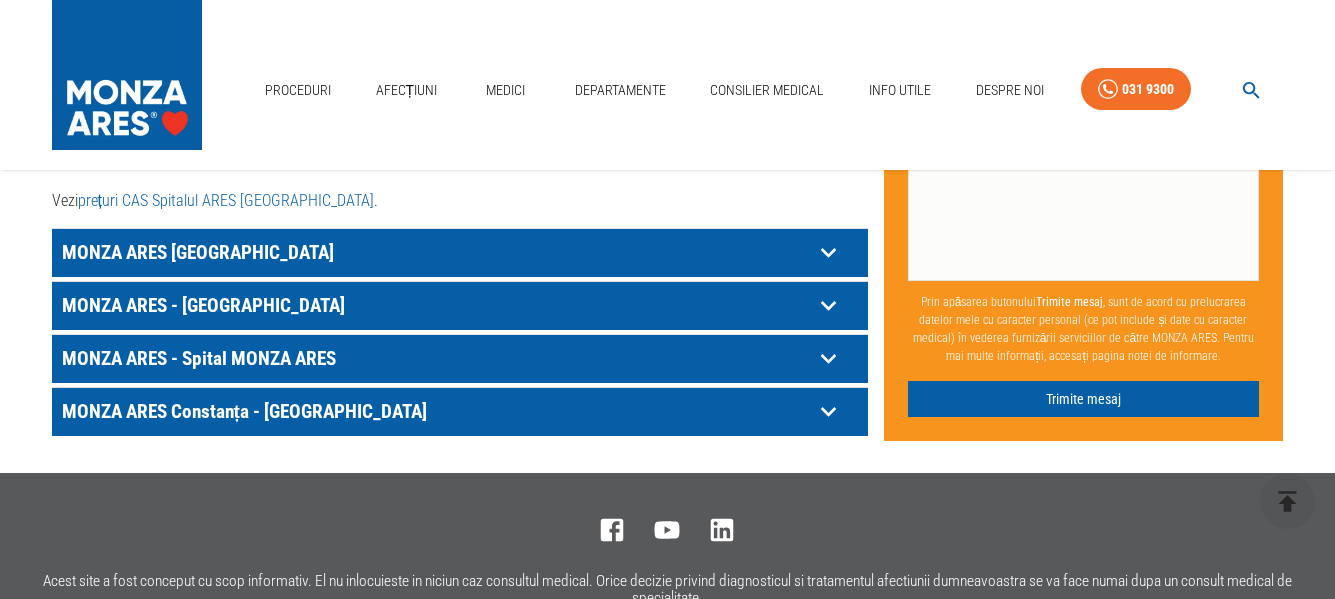 click on "MONZA ARES [GEOGRAPHIC_DATA]" at bounding box center [435, 252] 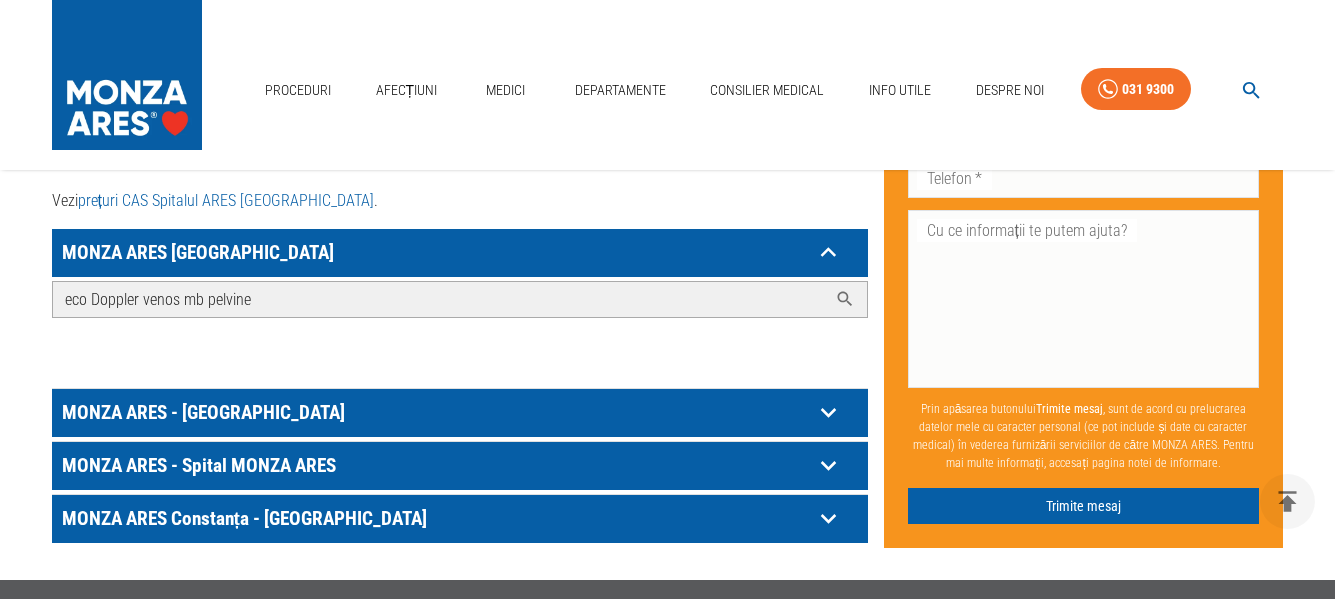 click 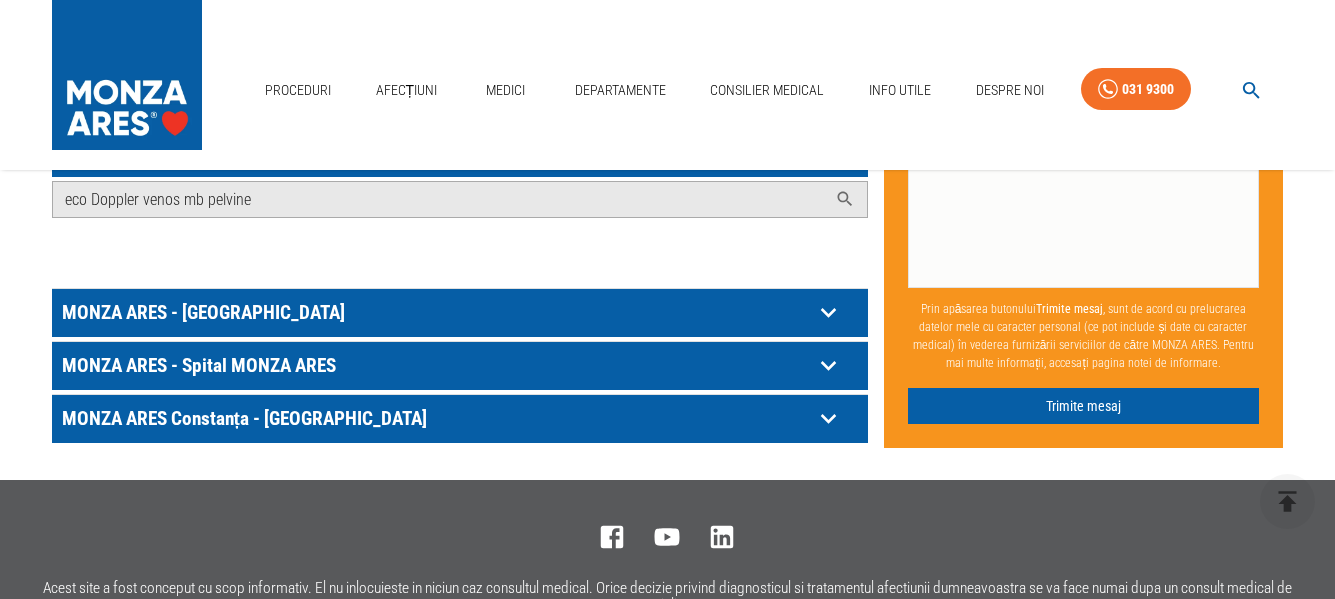 scroll, scrollTop: 1200, scrollLeft: 0, axis: vertical 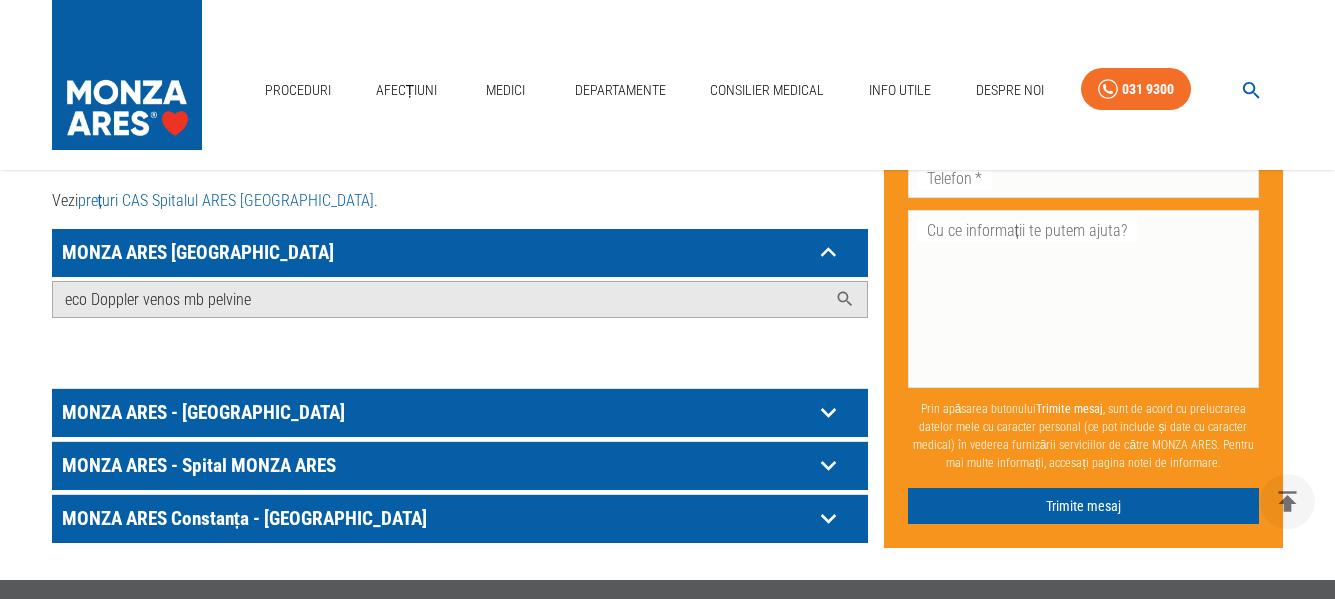 click on "Caută investigație/procedură... eco Doppler venos mb pelvine" at bounding box center (460, 330) 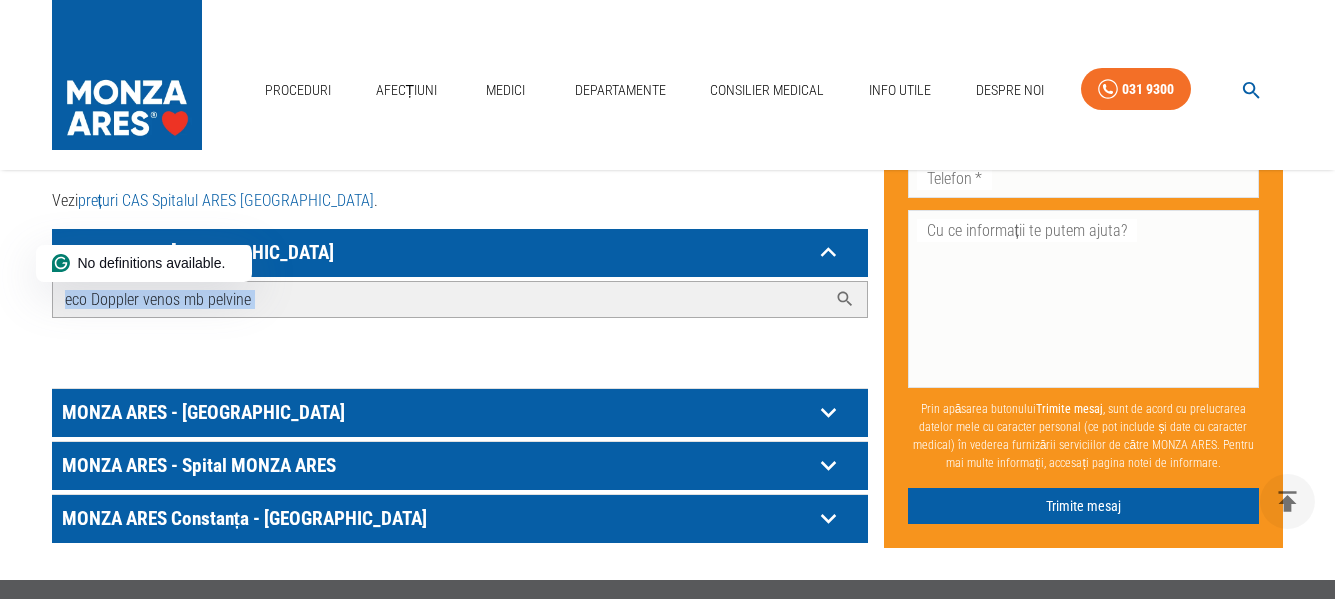 click 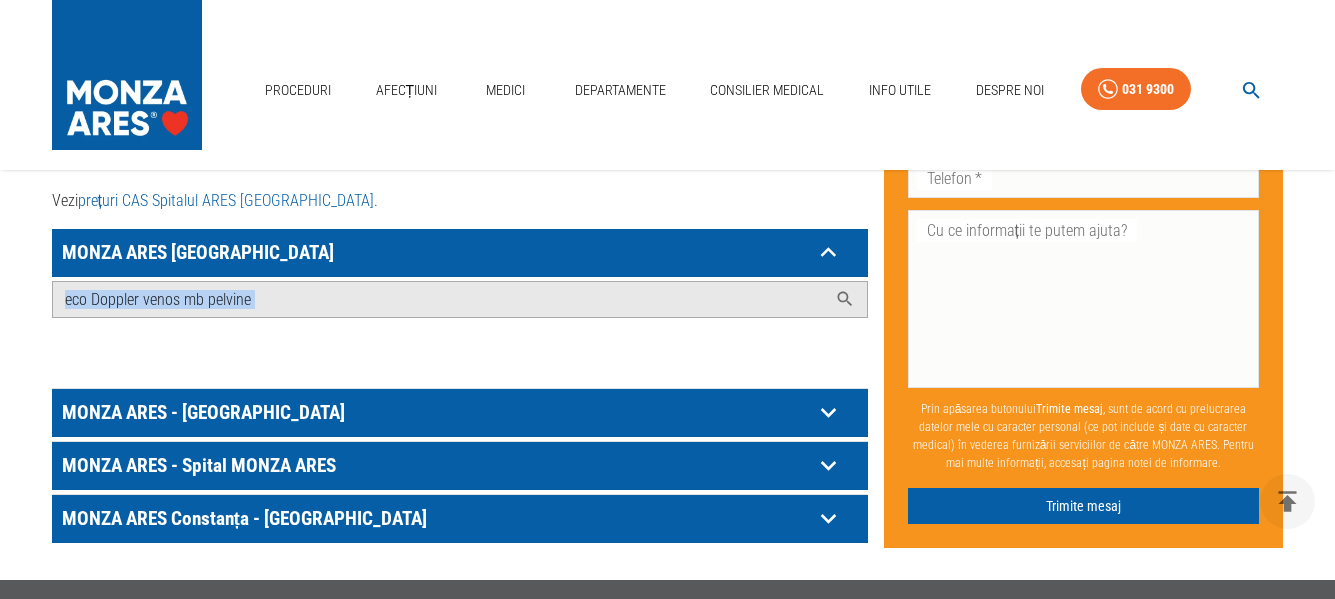 scroll, scrollTop: 900, scrollLeft: 0, axis: vertical 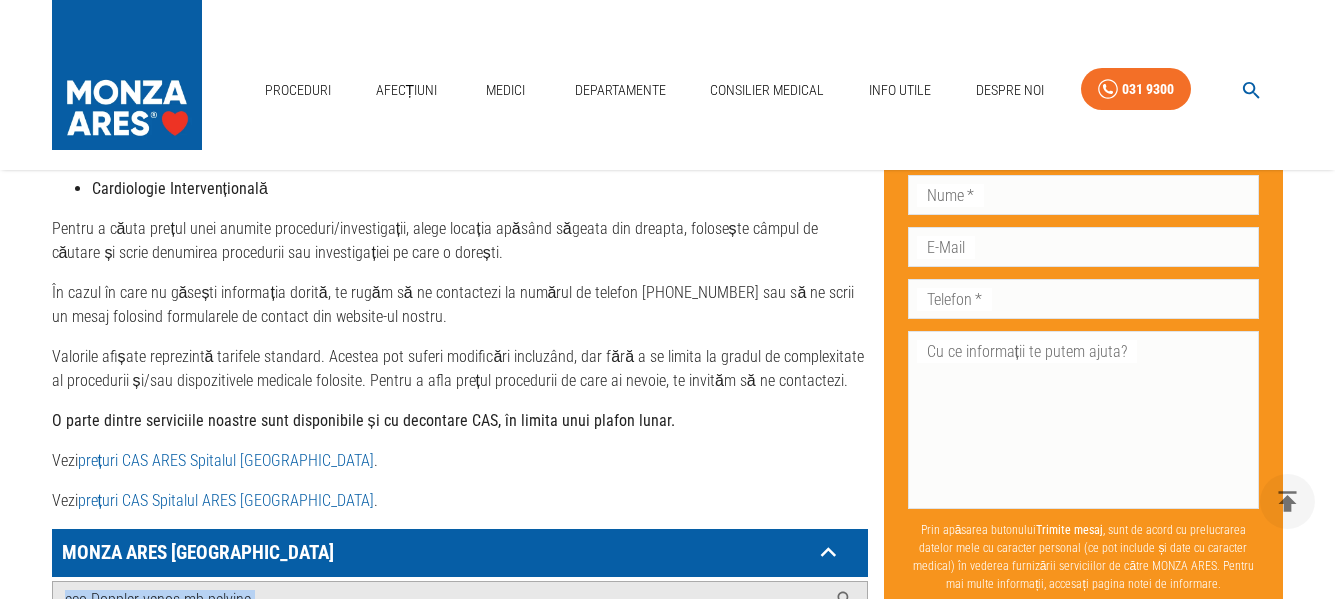 click on "prețuri CAS ARES Spitalul Monza" at bounding box center (226, 460) 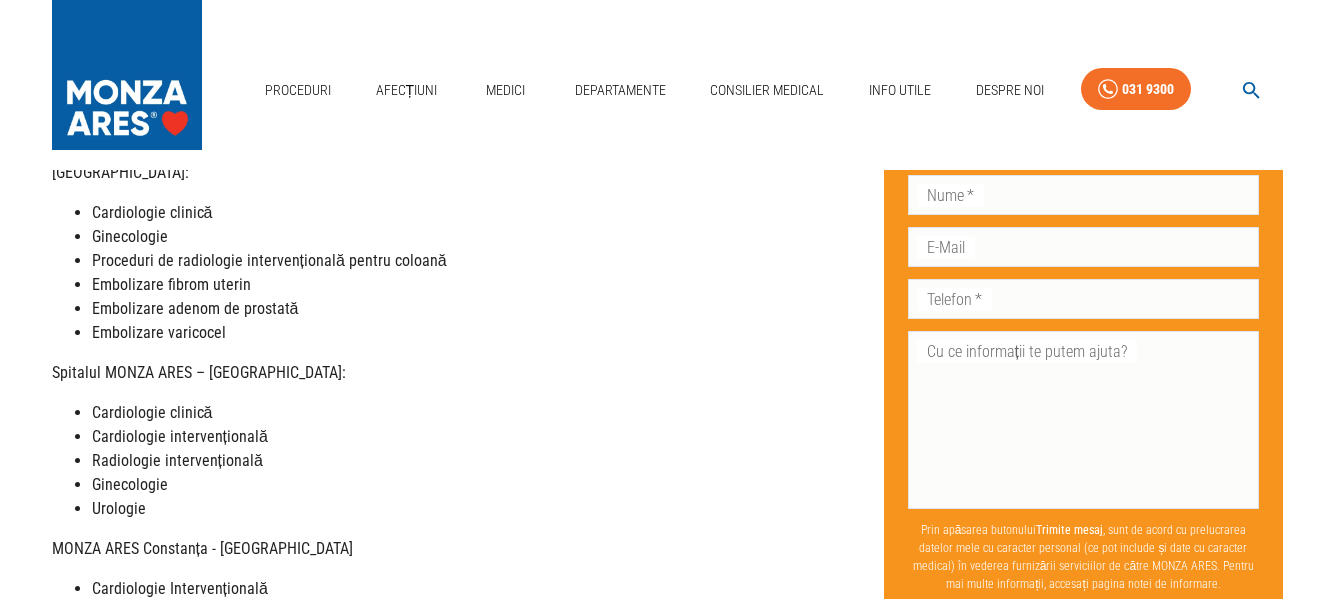 scroll, scrollTop: 0, scrollLeft: 0, axis: both 